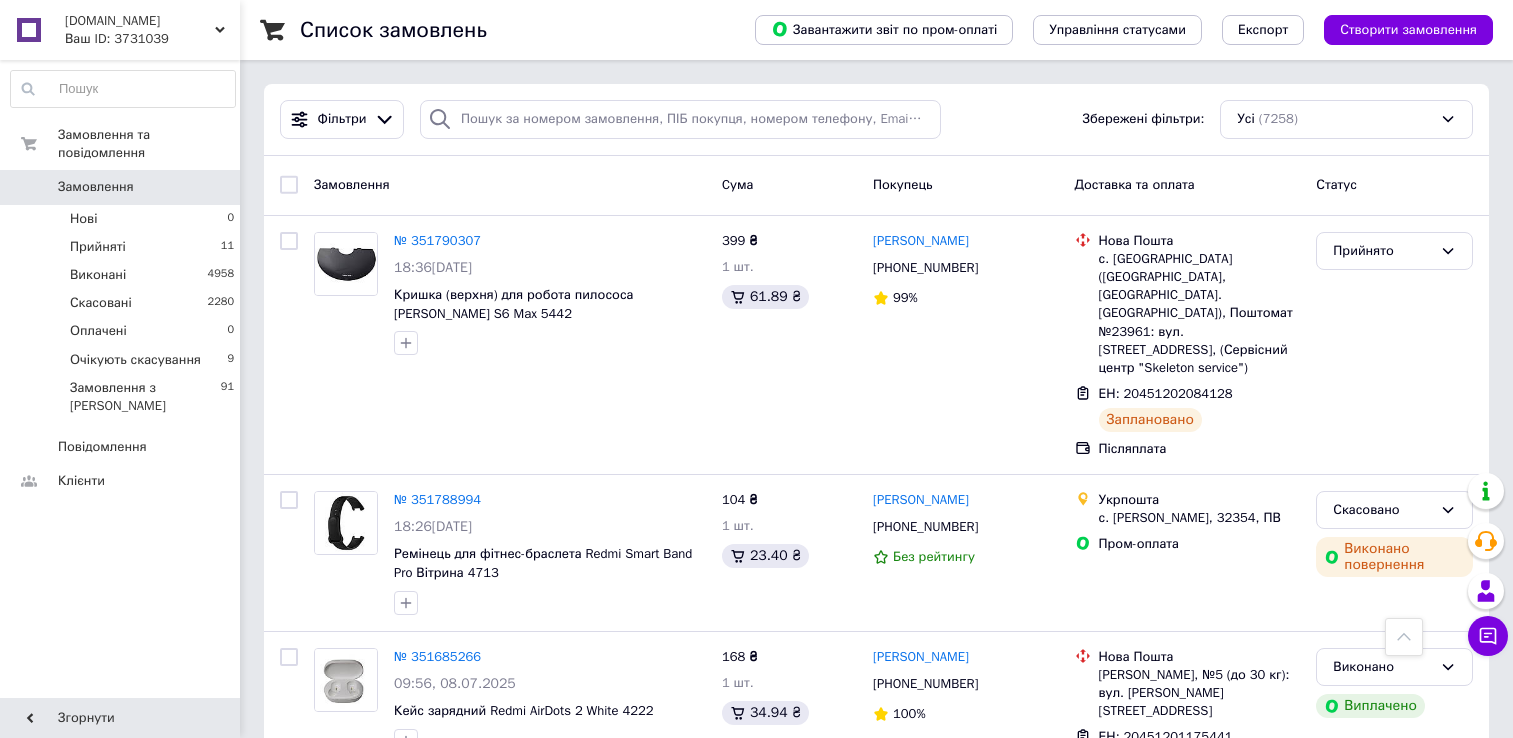 scroll, scrollTop: 1452, scrollLeft: 0, axis: vertical 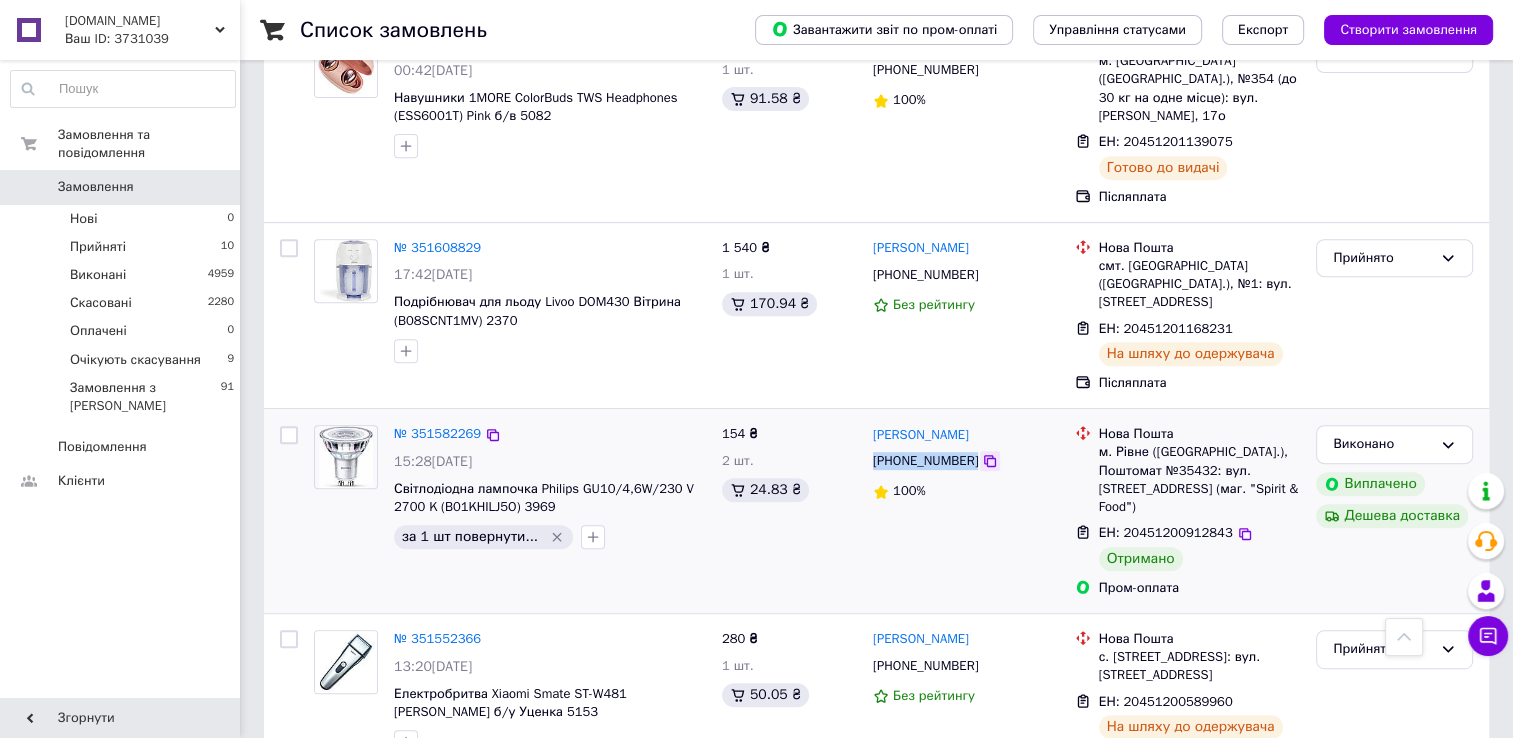 drag, startPoint x: 867, startPoint y: 407, endPoint x: 972, endPoint y: 414, distance: 105.23308 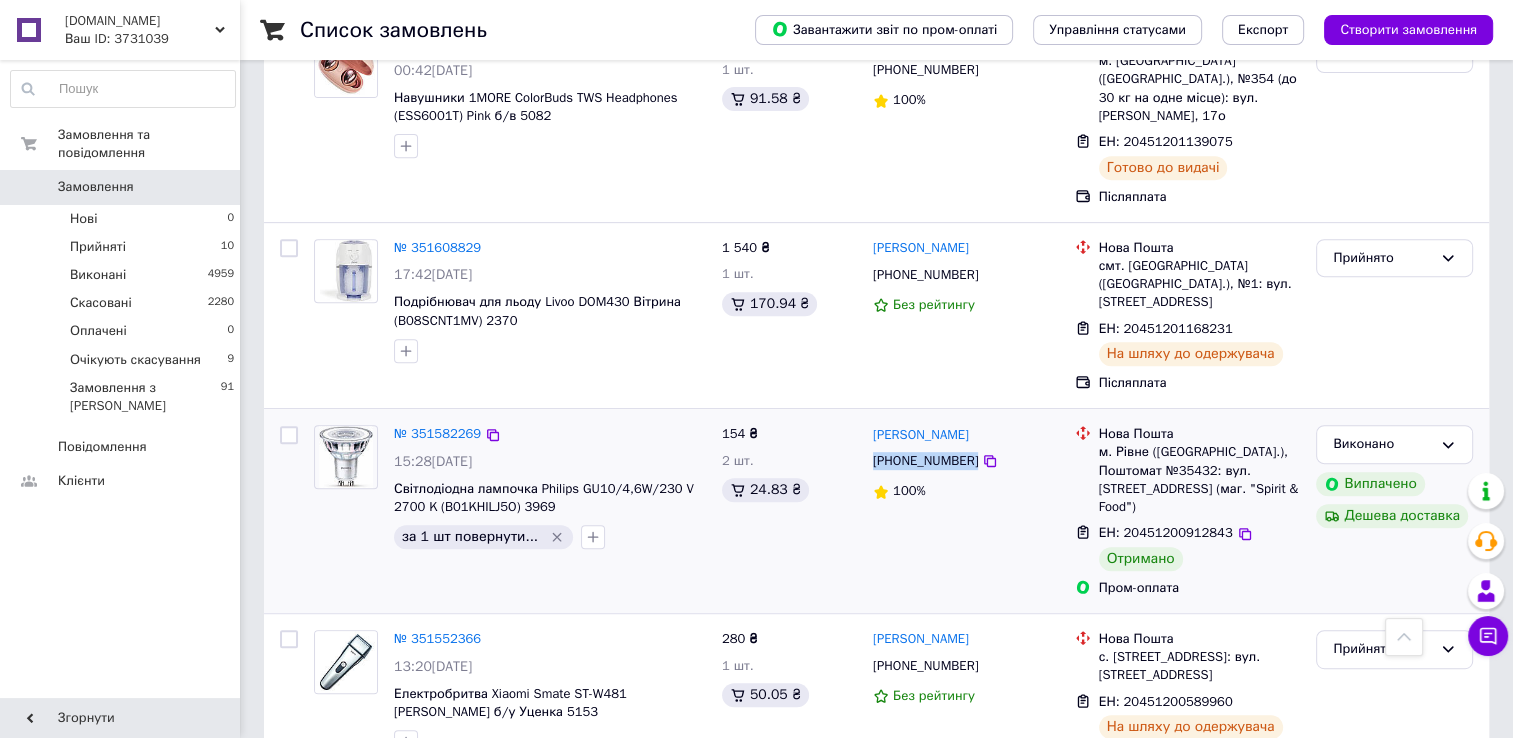 drag, startPoint x: 972, startPoint y: 414, endPoint x: 960, endPoint y: 410, distance: 12.649111 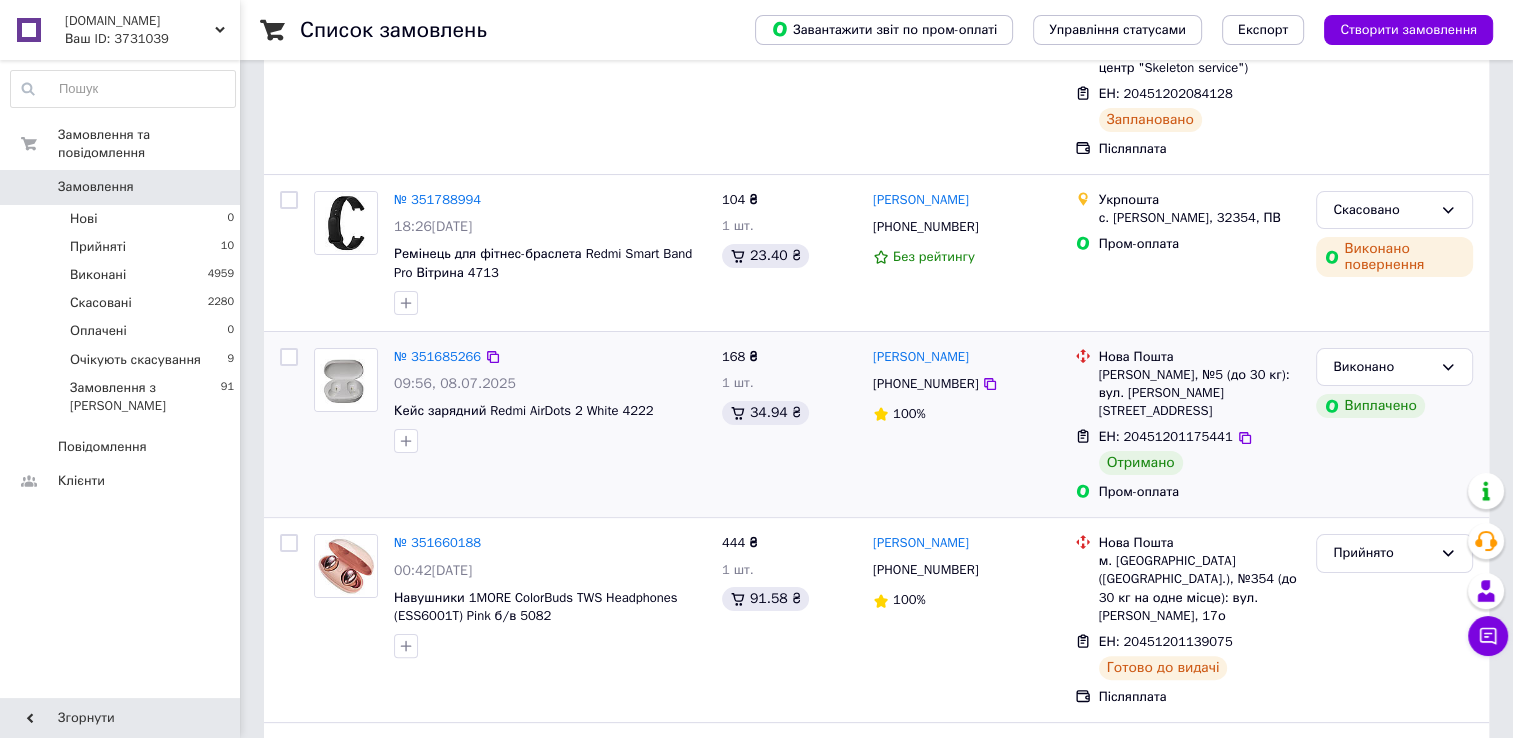 scroll, scrollTop: 300, scrollLeft: 0, axis: vertical 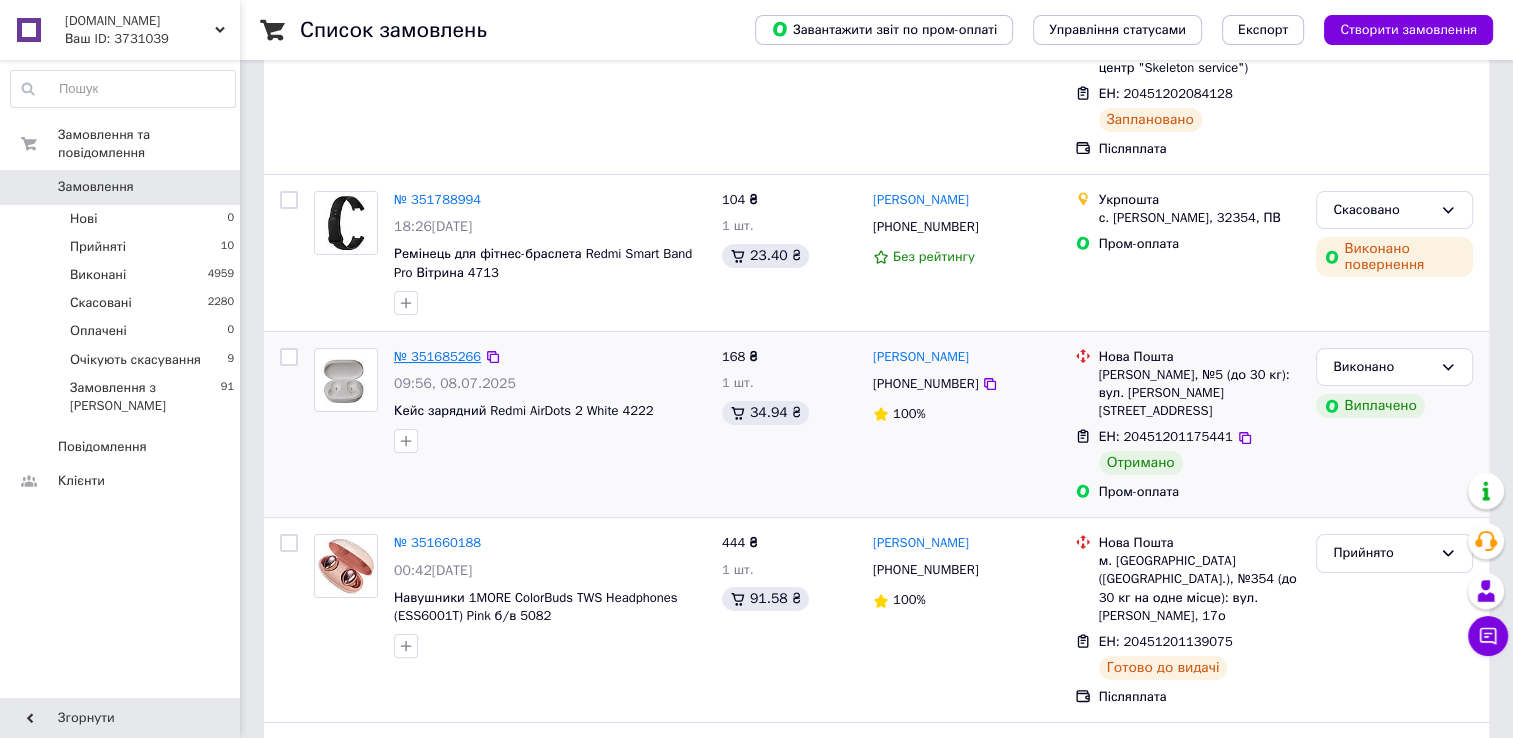 click on "№ 351685266" at bounding box center (437, 356) 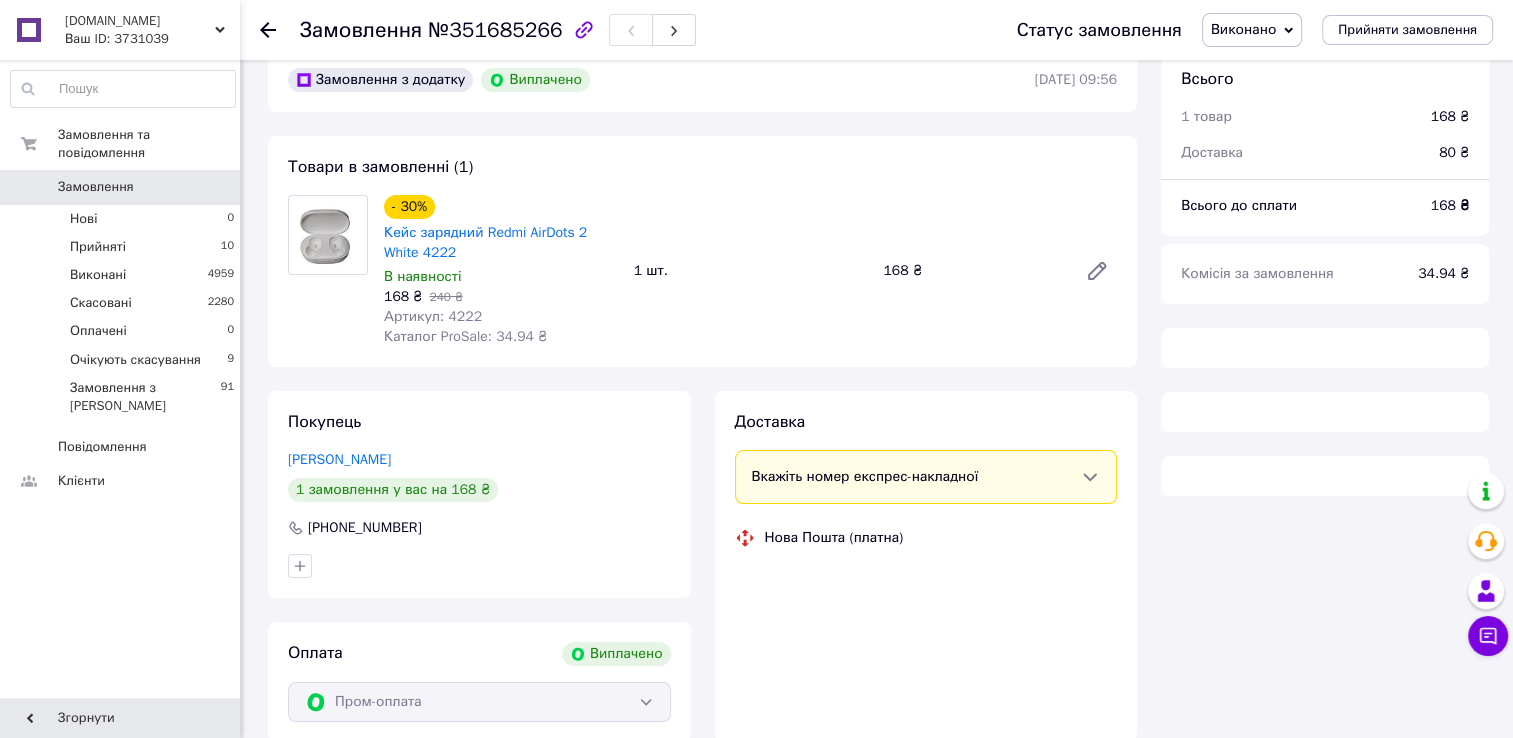 scroll, scrollTop: 129, scrollLeft: 0, axis: vertical 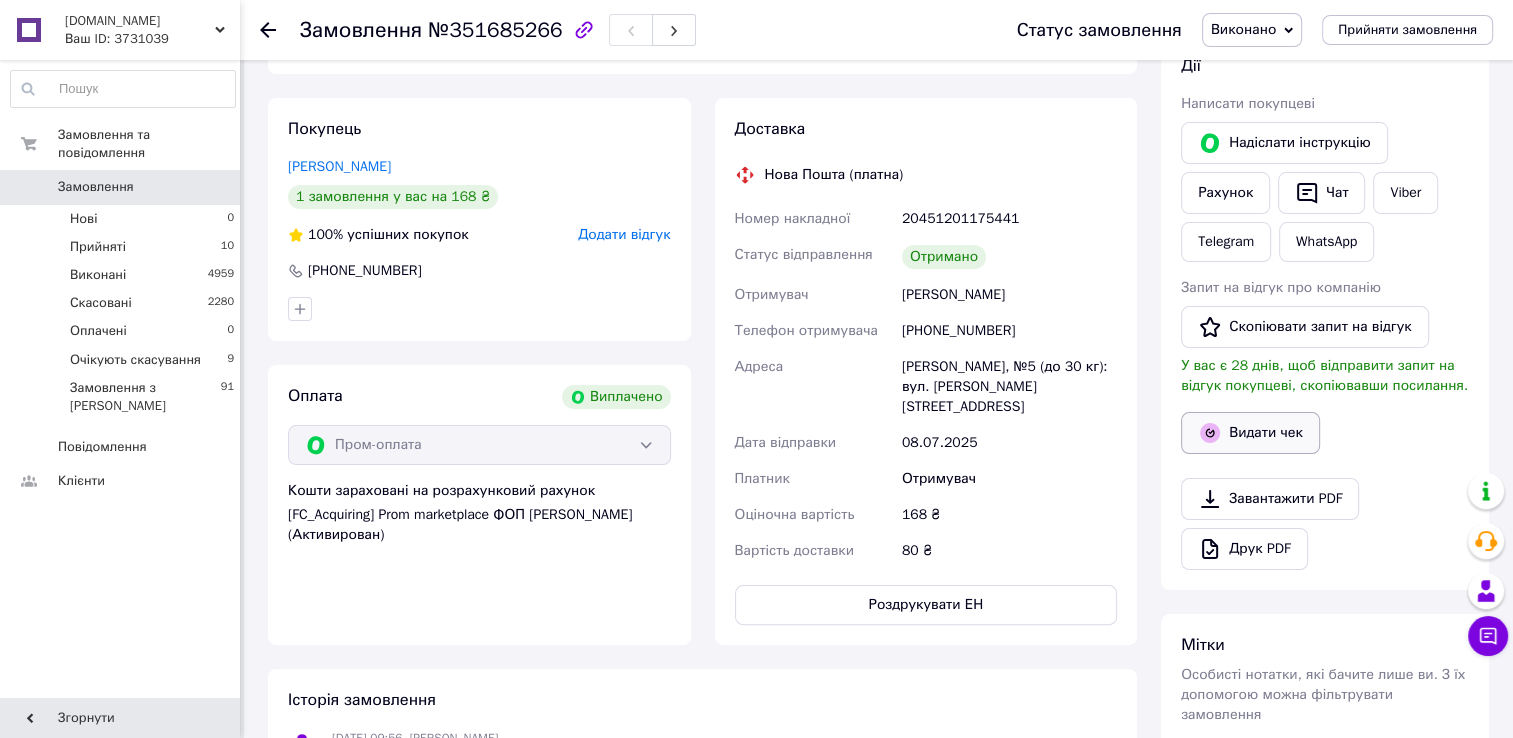 drag, startPoint x: 1246, startPoint y: 412, endPoint x: 1257, endPoint y: 423, distance: 15.556349 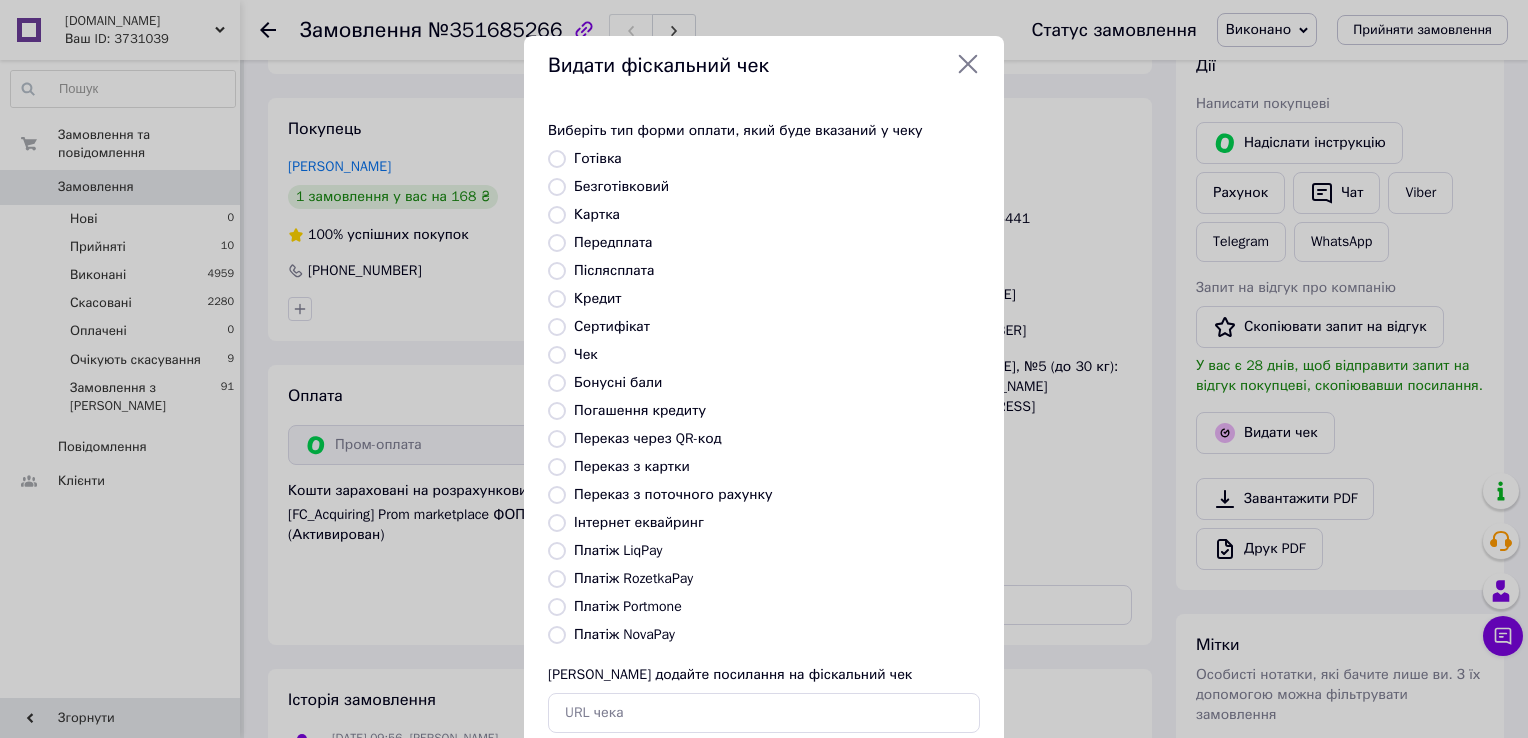 click on "Післясплата" at bounding box center (557, 271) 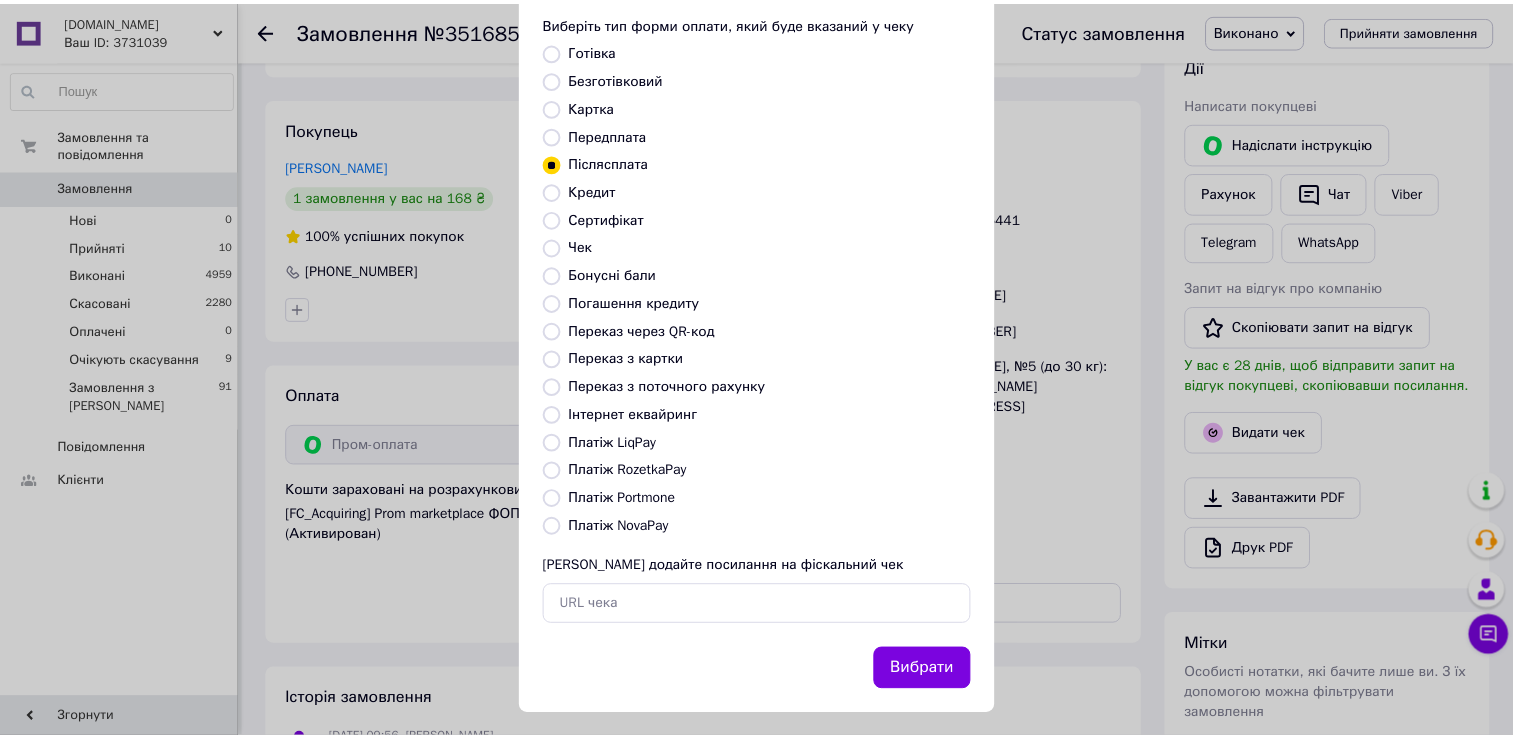 scroll, scrollTop: 120, scrollLeft: 0, axis: vertical 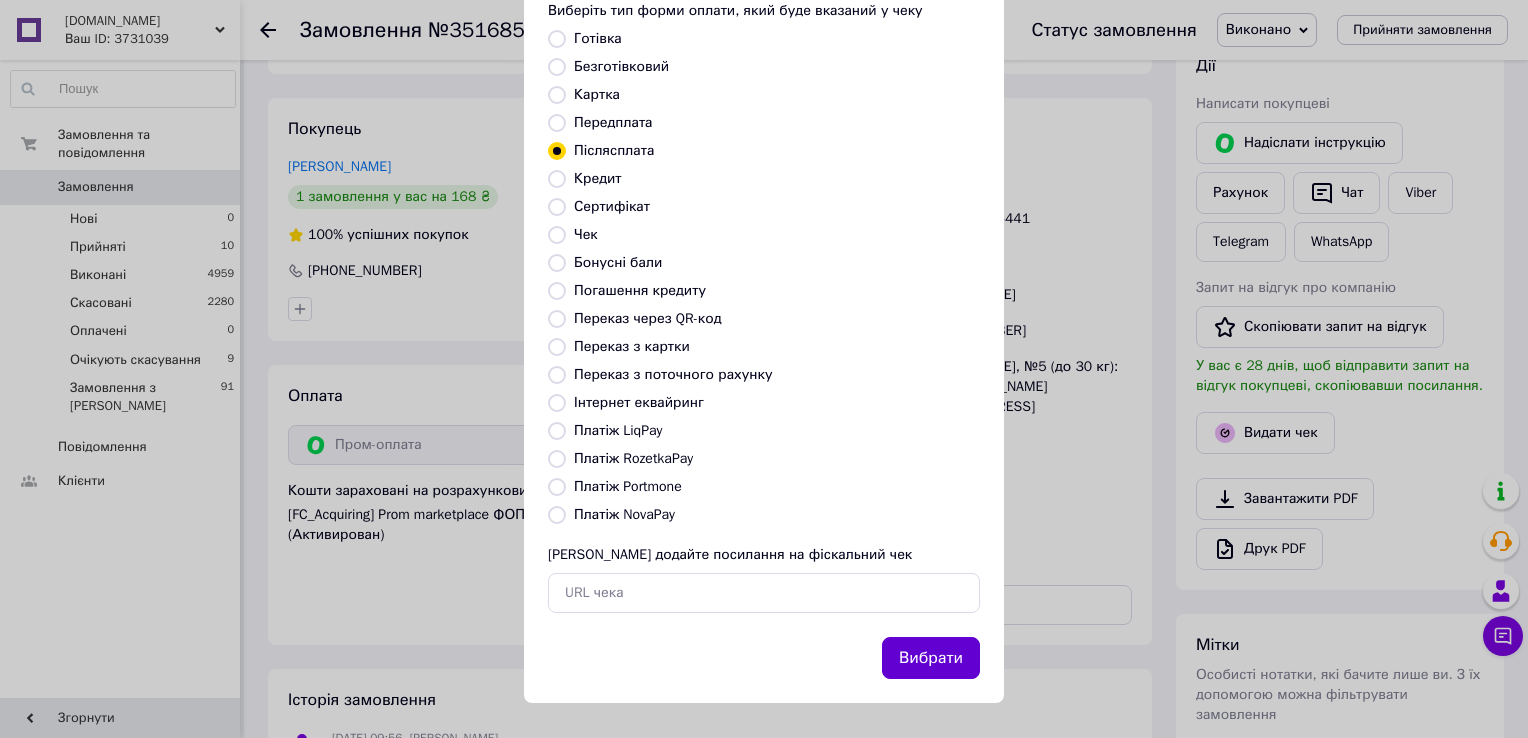 click on "Вибрати" at bounding box center (931, 658) 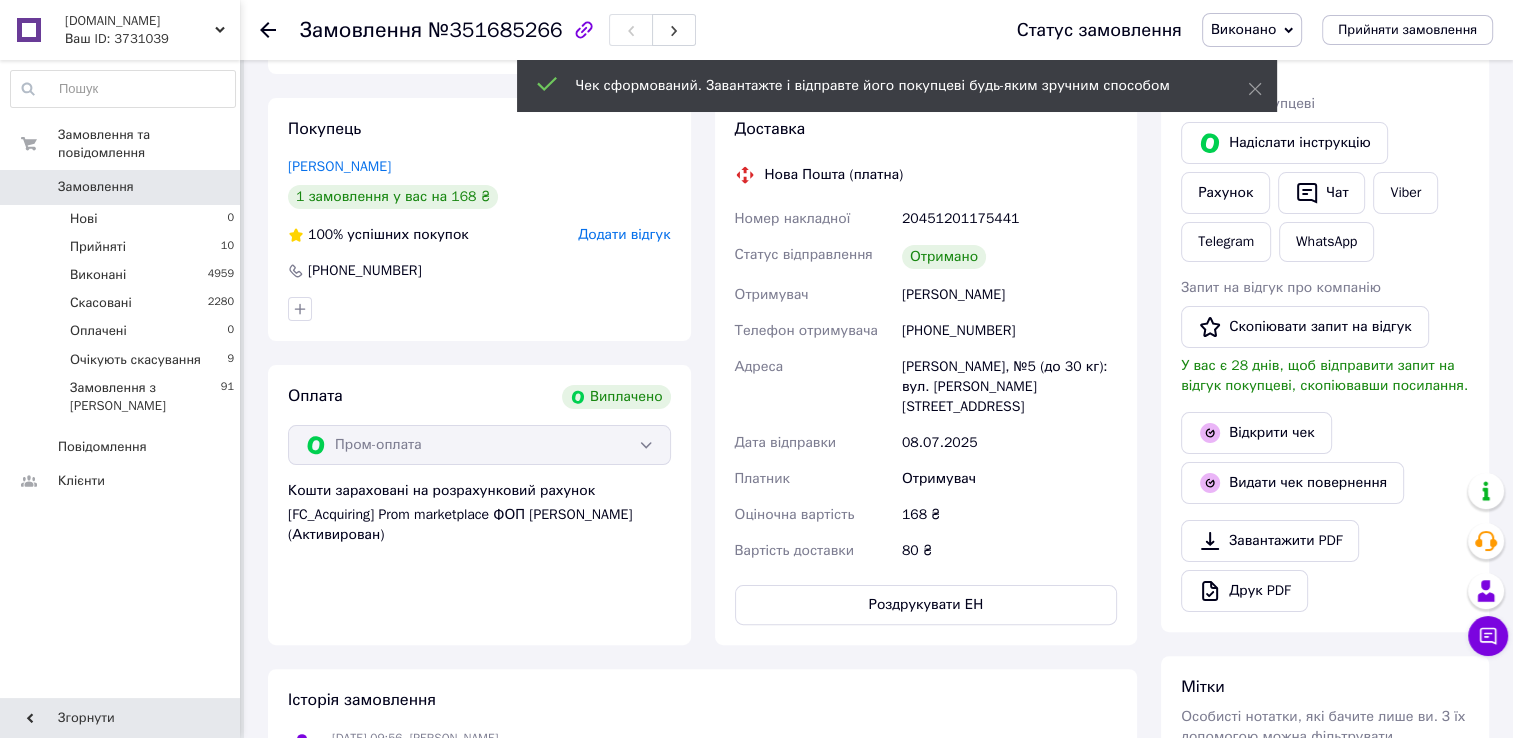 click on "Замовлення" at bounding box center (96, 187) 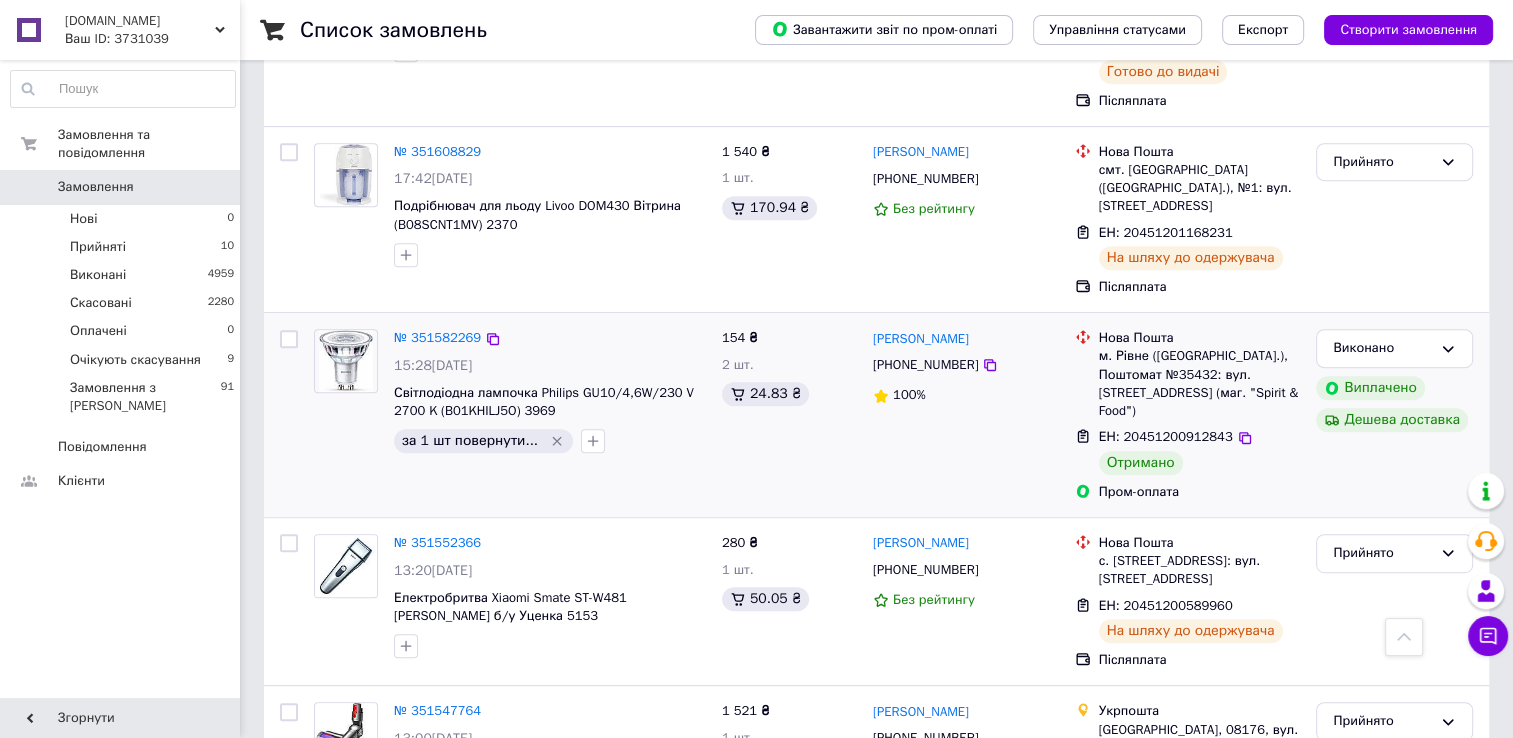 scroll, scrollTop: 900, scrollLeft: 0, axis: vertical 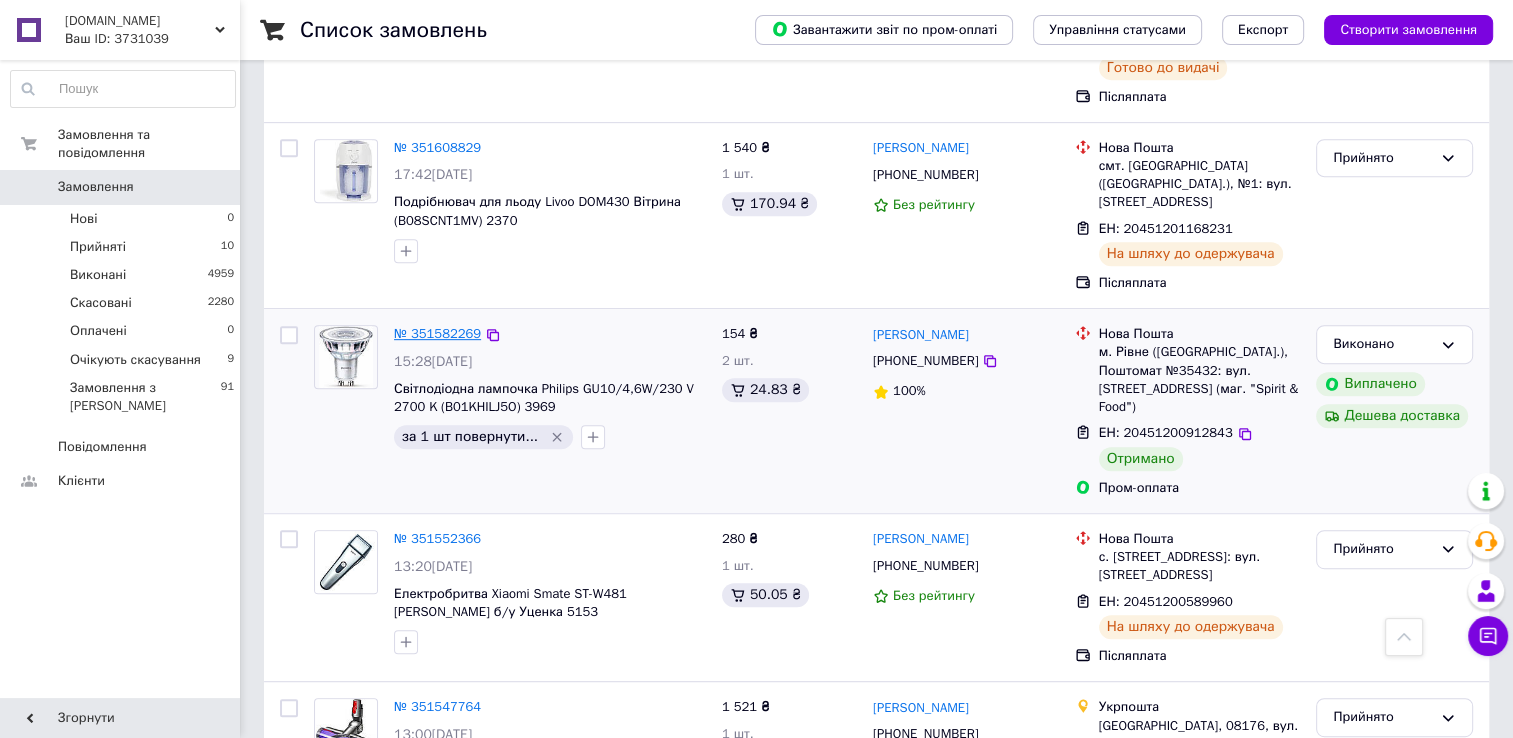click on "№ 351582269" at bounding box center (437, 333) 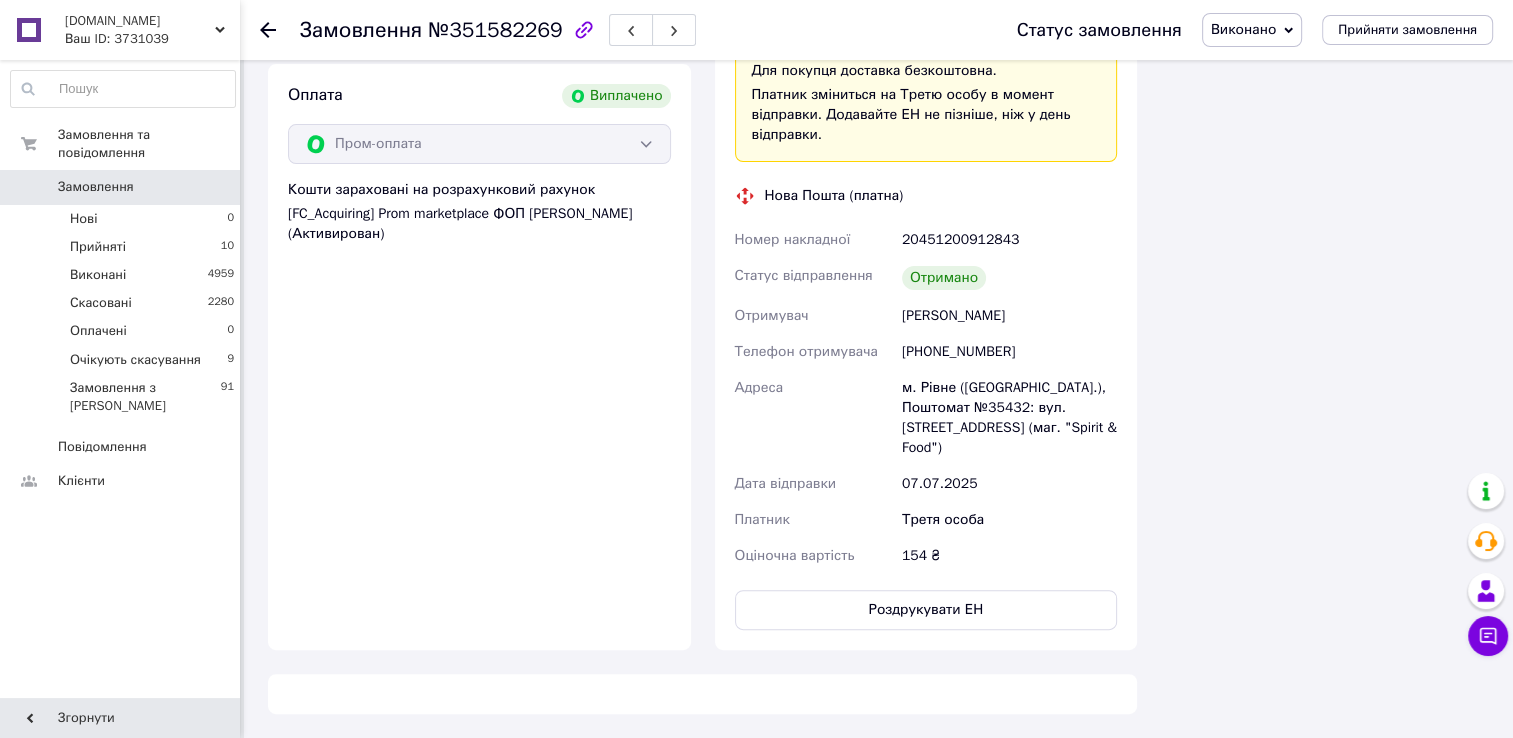 scroll, scrollTop: 900, scrollLeft: 0, axis: vertical 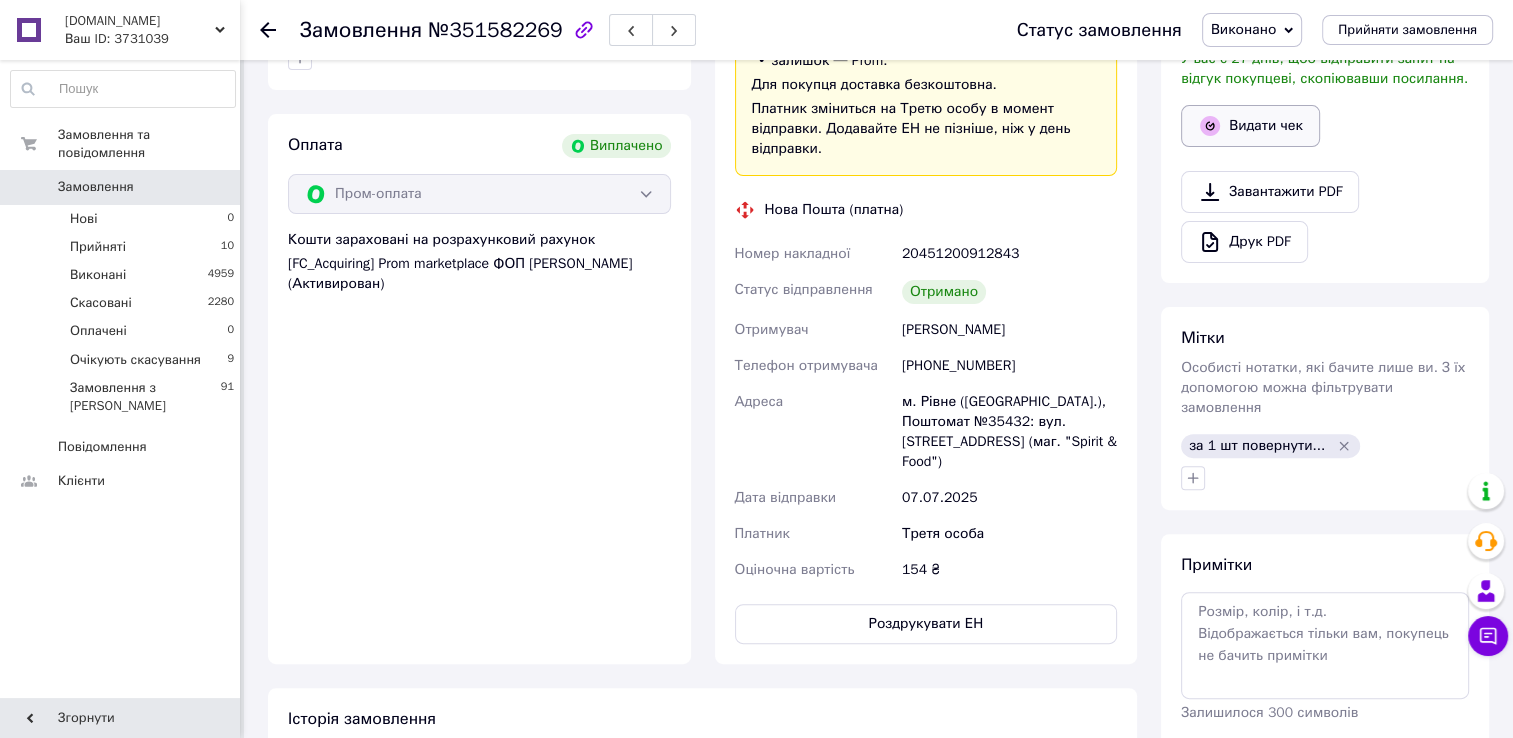 click on "Видати чек" at bounding box center [1250, 126] 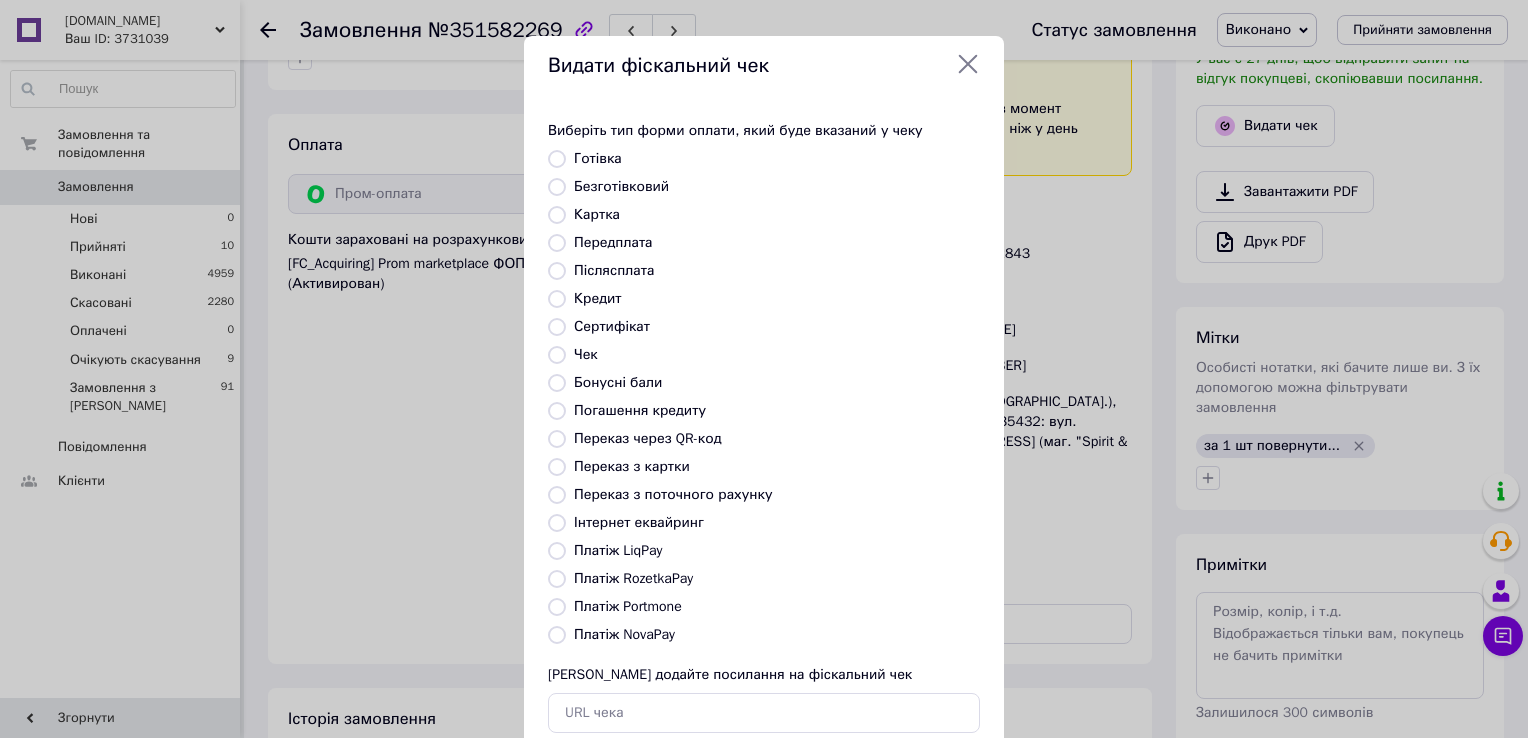 click on "Післясплата" at bounding box center [557, 271] 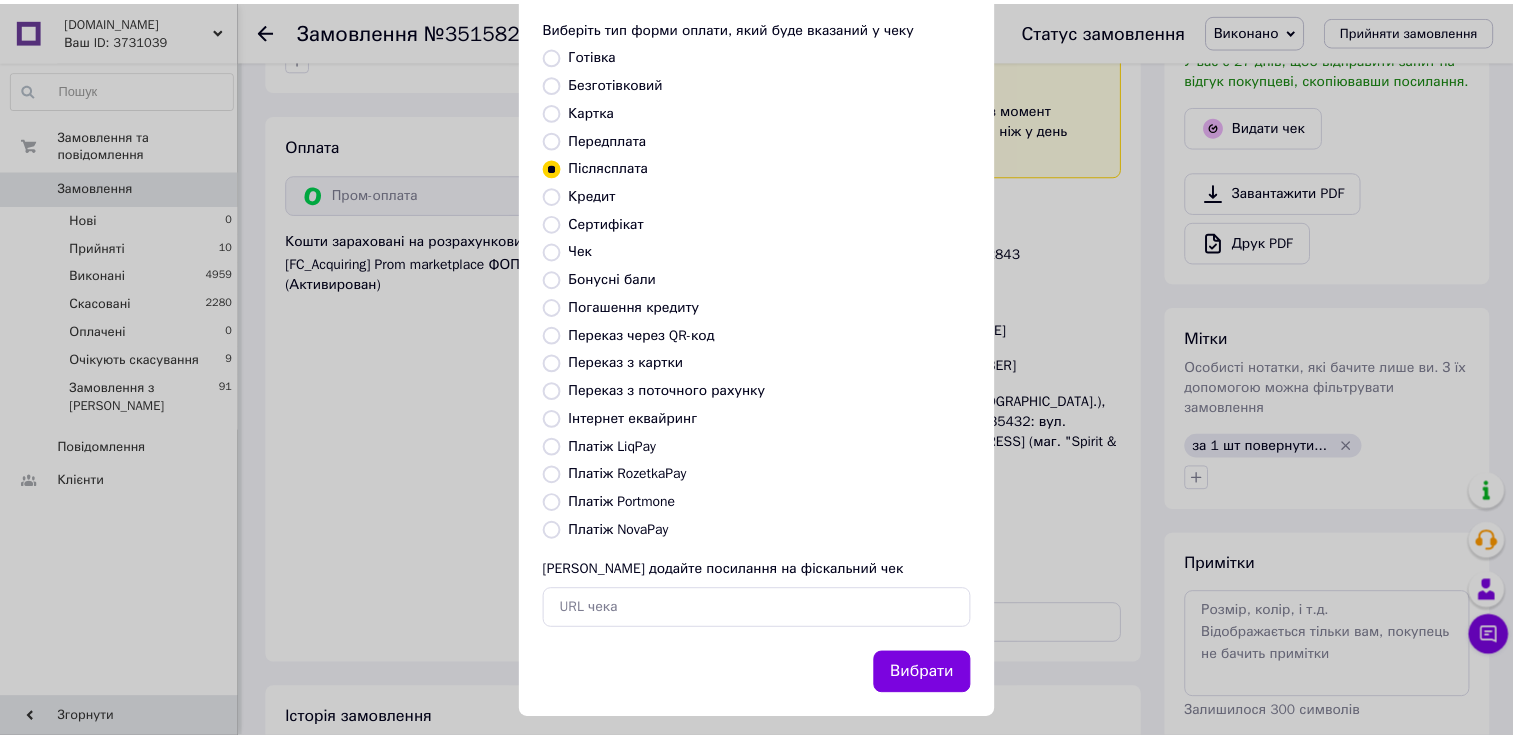scroll, scrollTop: 120, scrollLeft: 0, axis: vertical 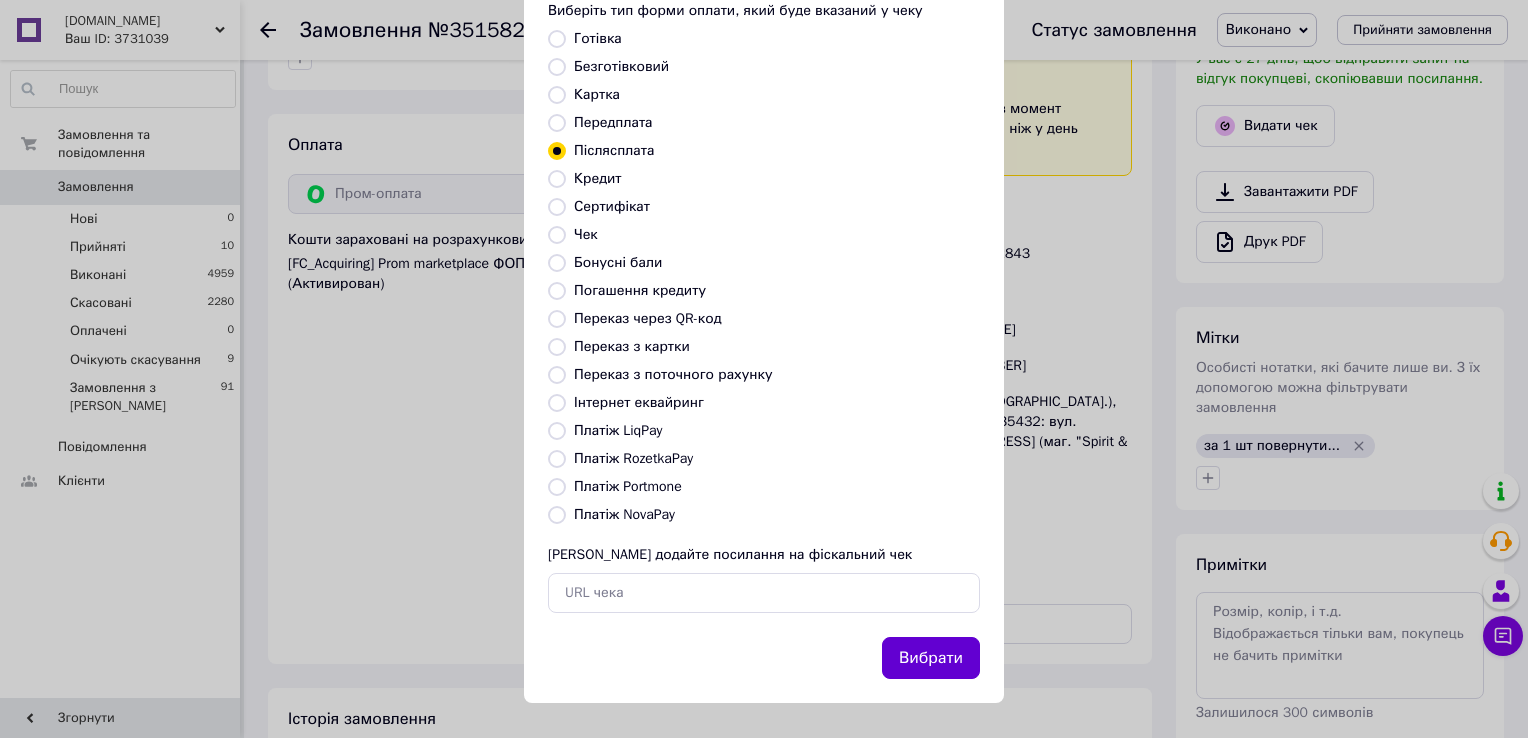 click on "Вибрати" at bounding box center [931, 658] 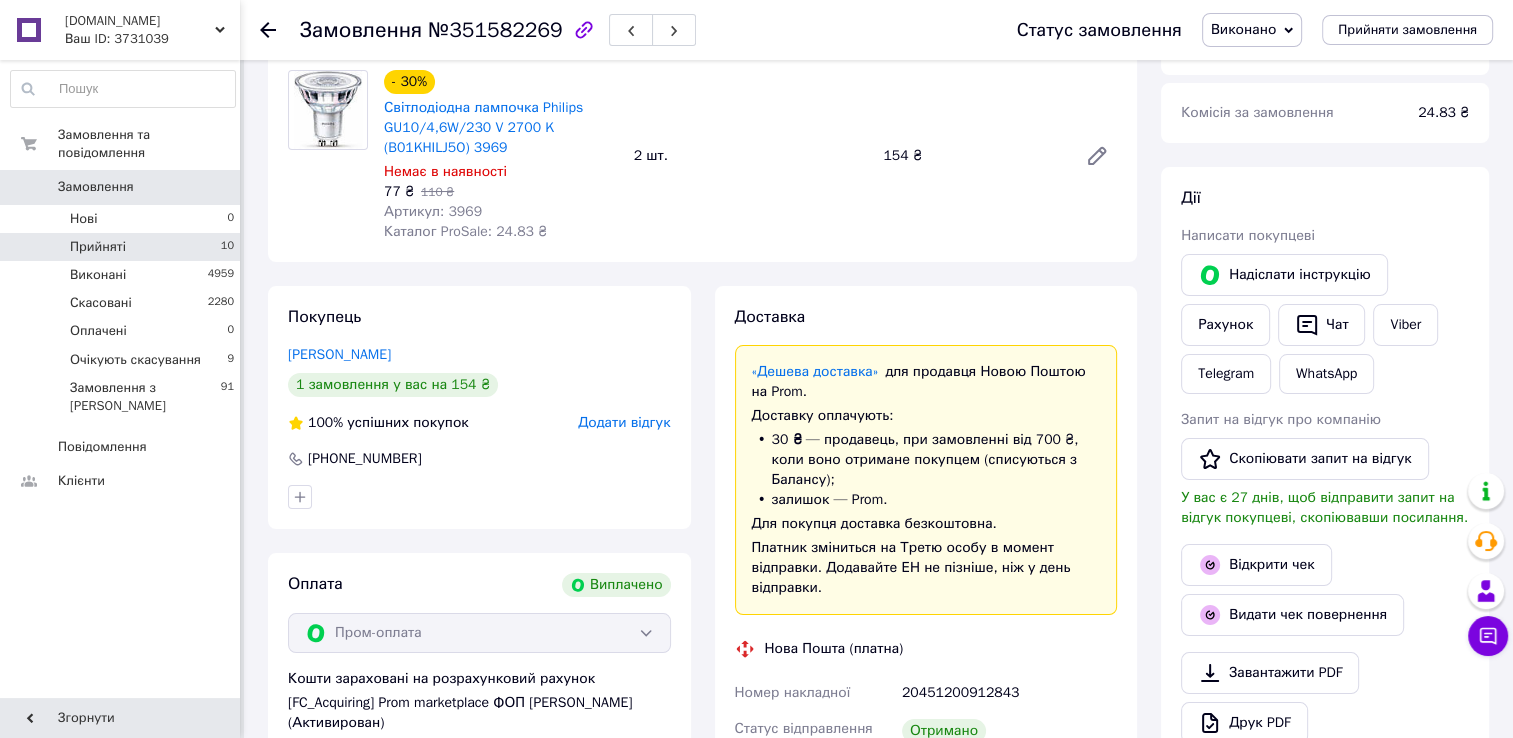 scroll, scrollTop: 100, scrollLeft: 0, axis: vertical 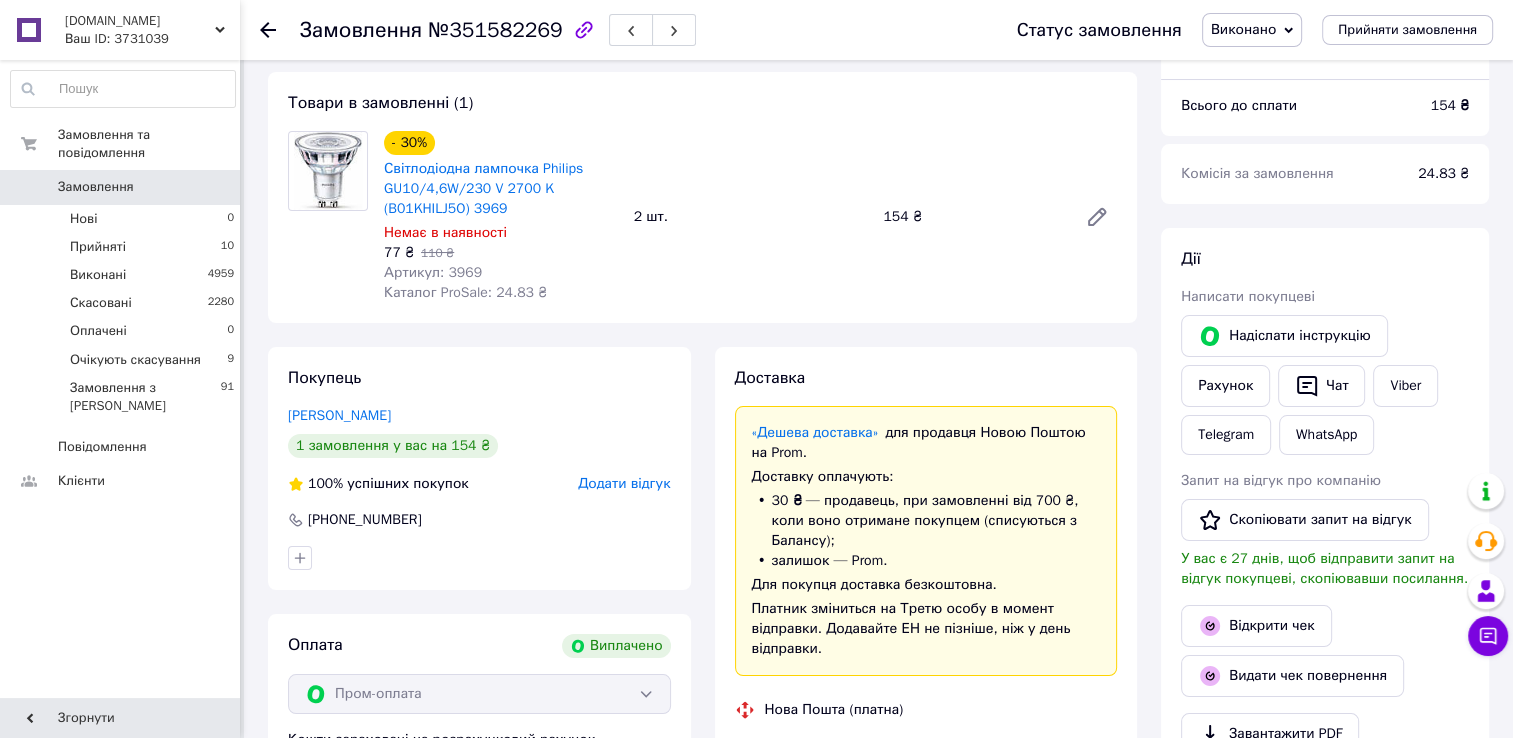 click on "Замовлення" at bounding box center [96, 187] 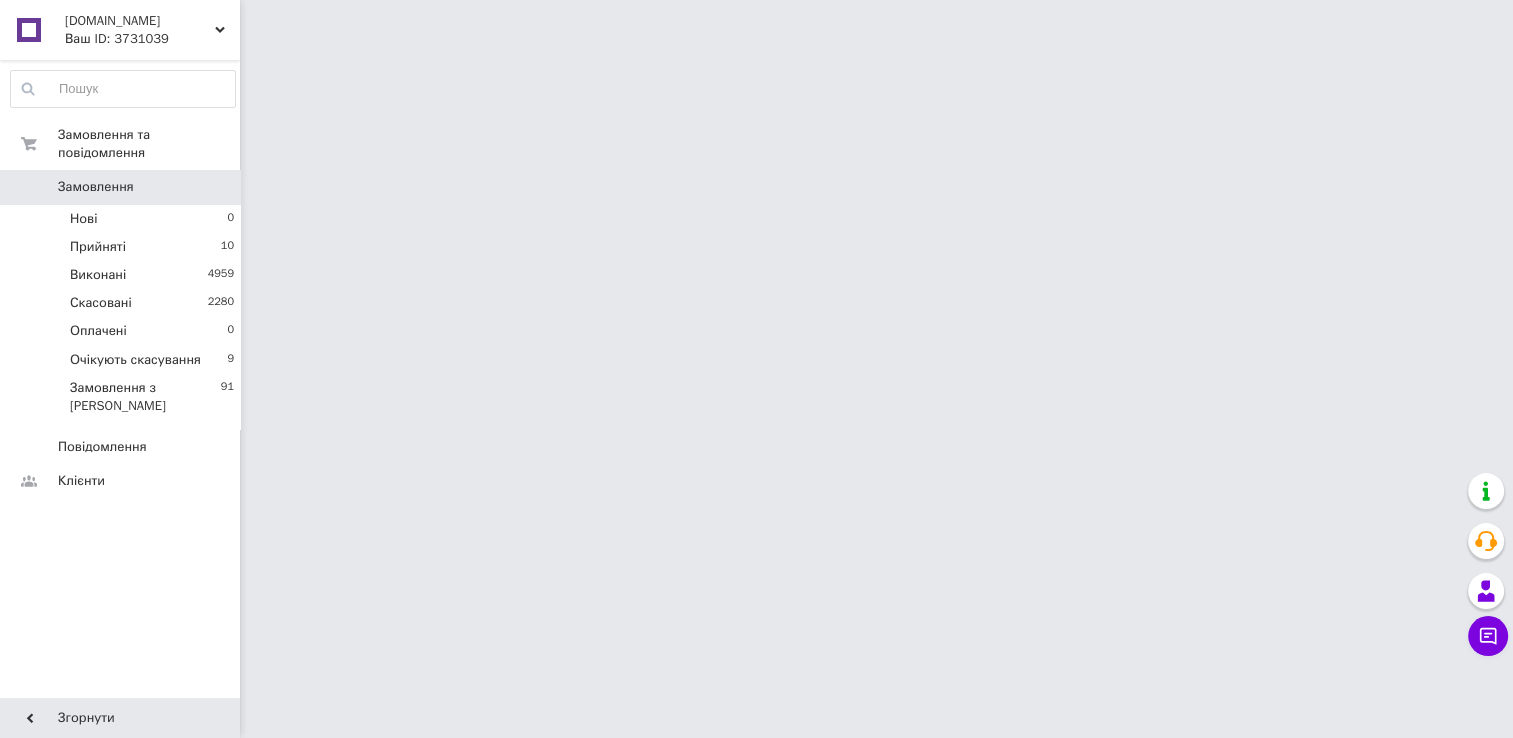 scroll, scrollTop: 0, scrollLeft: 0, axis: both 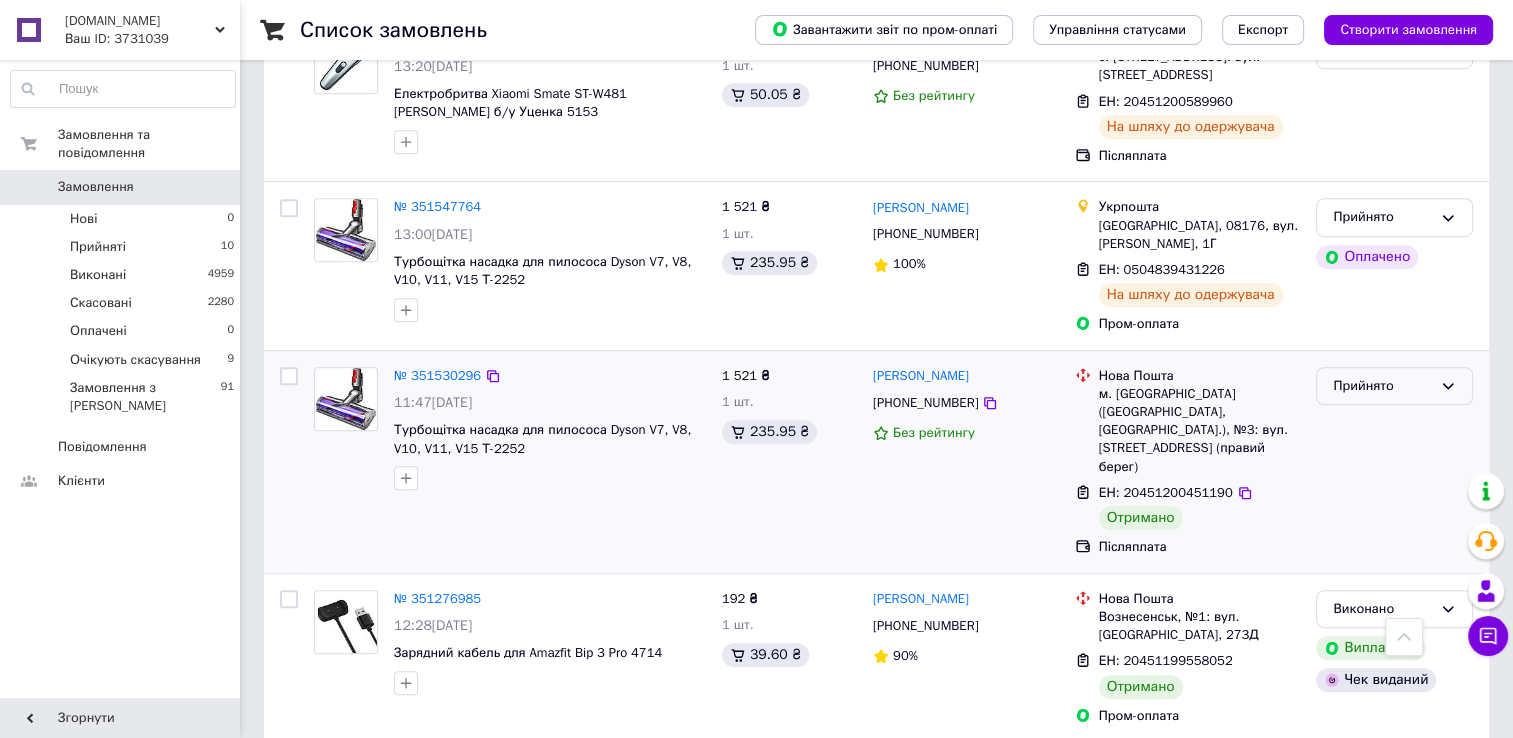 click on "Прийнято" at bounding box center [1394, 386] 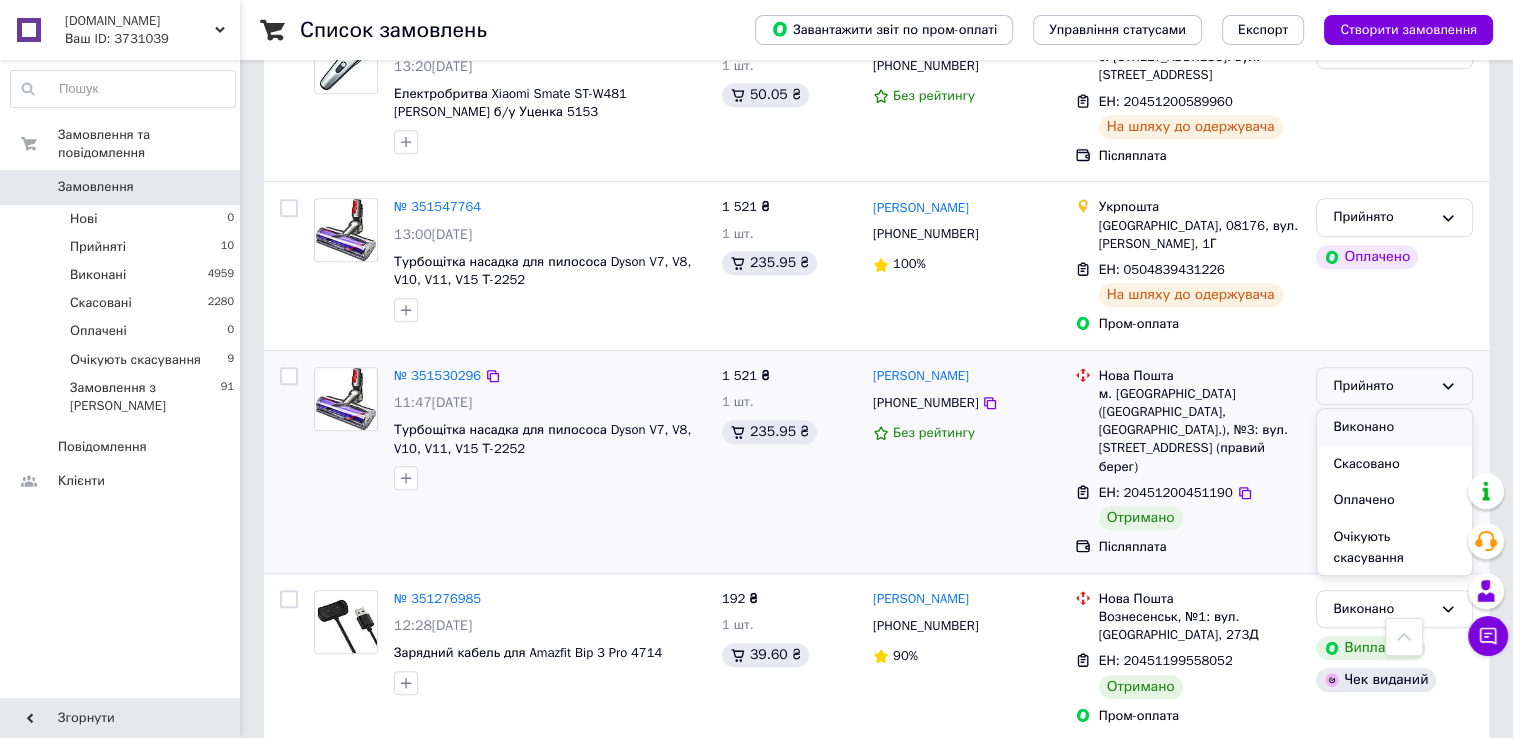 click on "Виконано" at bounding box center (1394, 427) 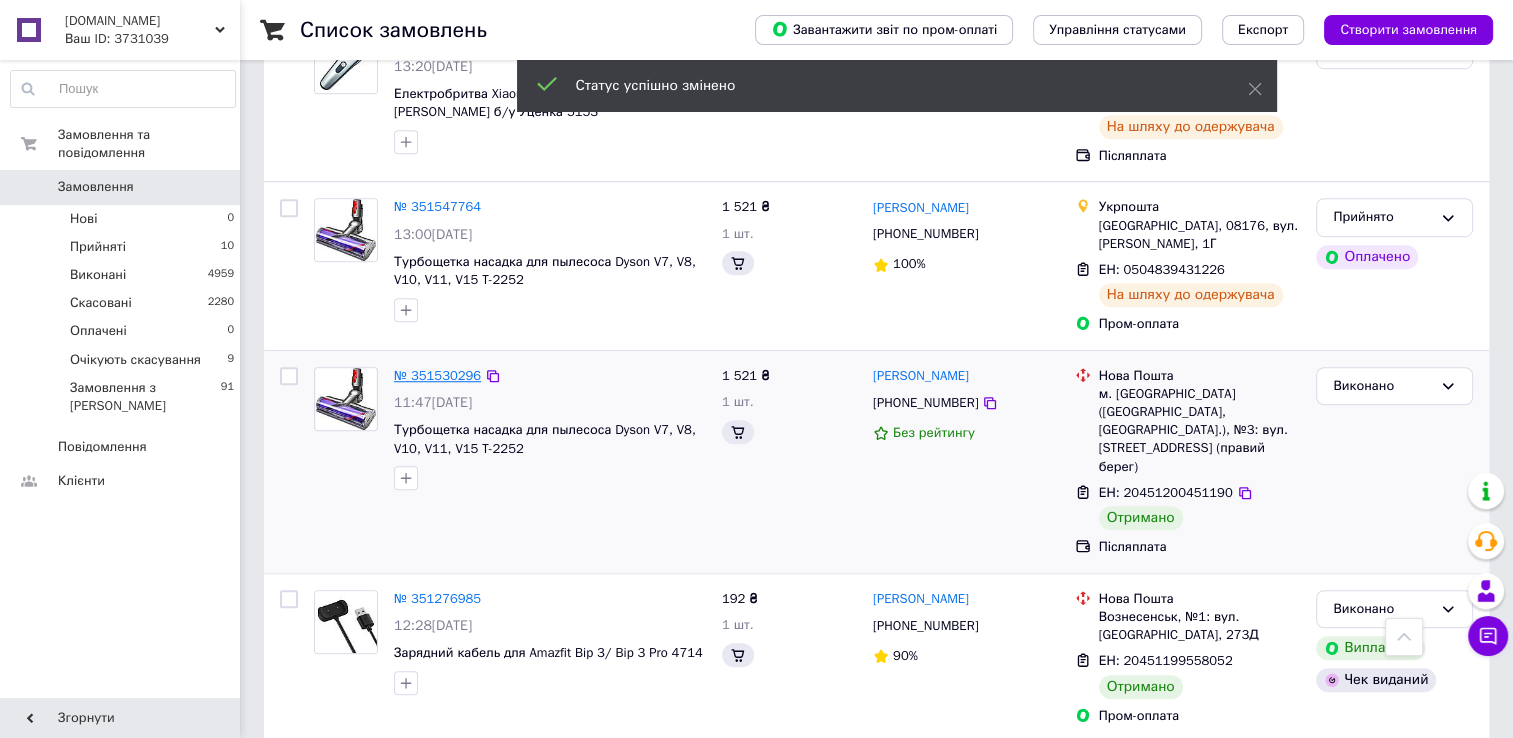 click on "№ 351530296" at bounding box center [437, 375] 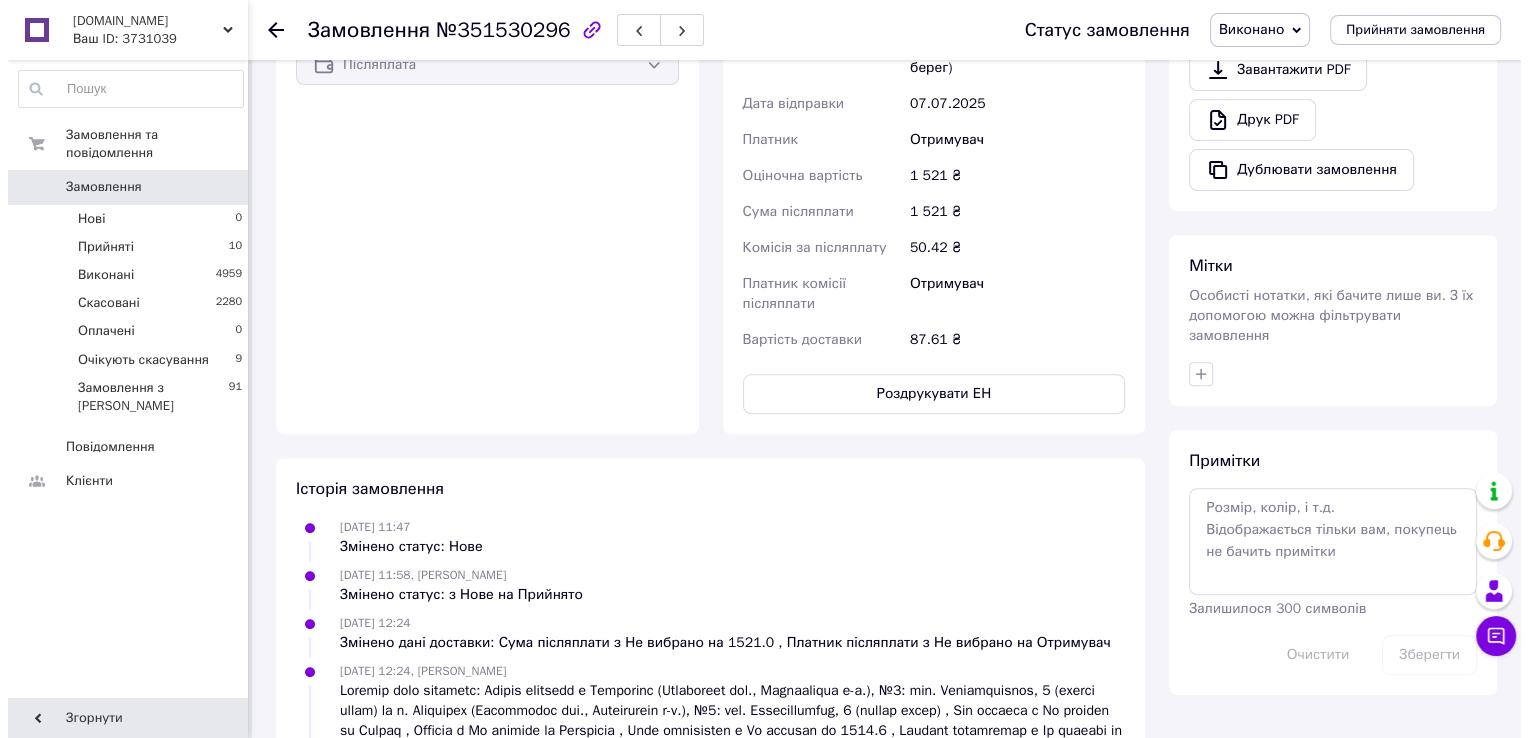 scroll, scrollTop: 542, scrollLeft: 0, axis: vertical 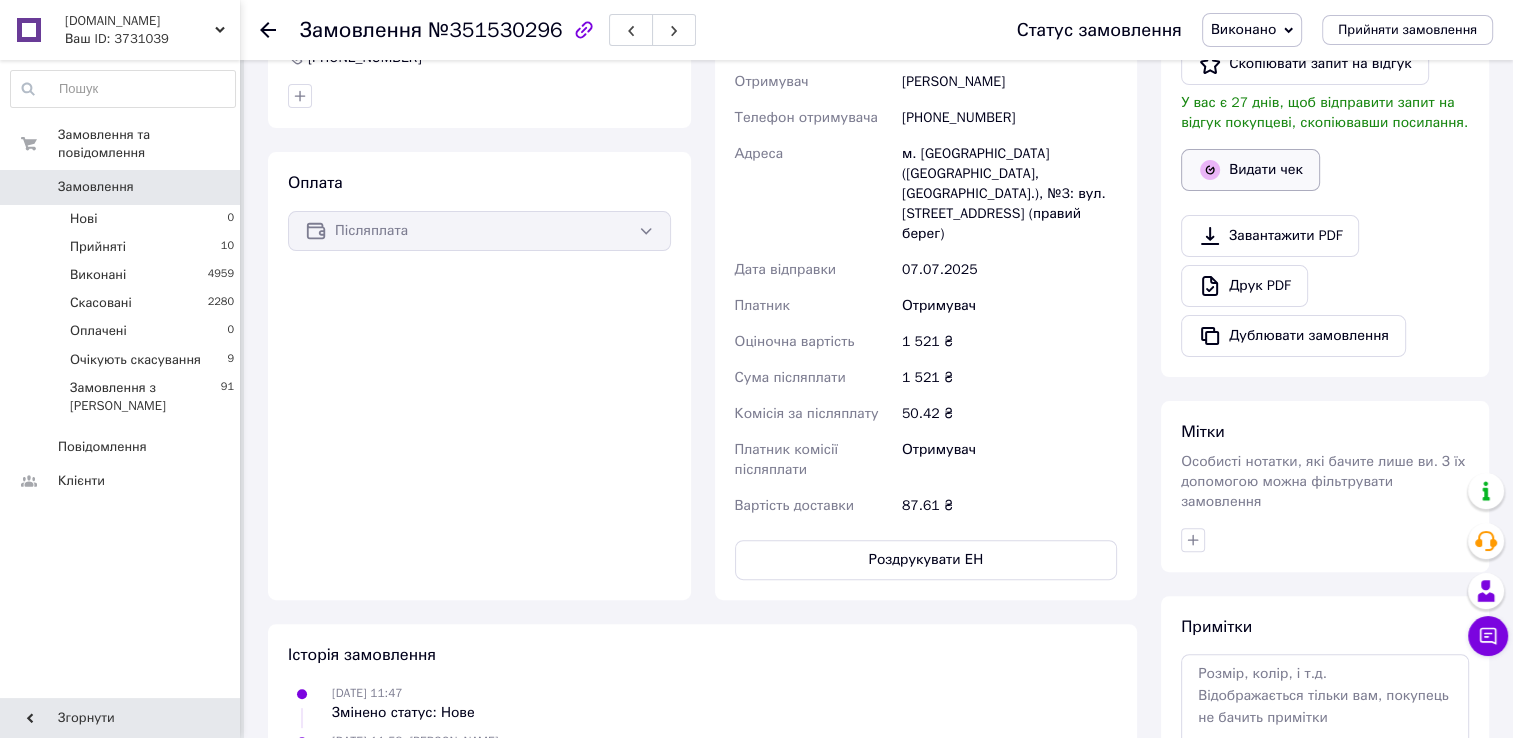 click 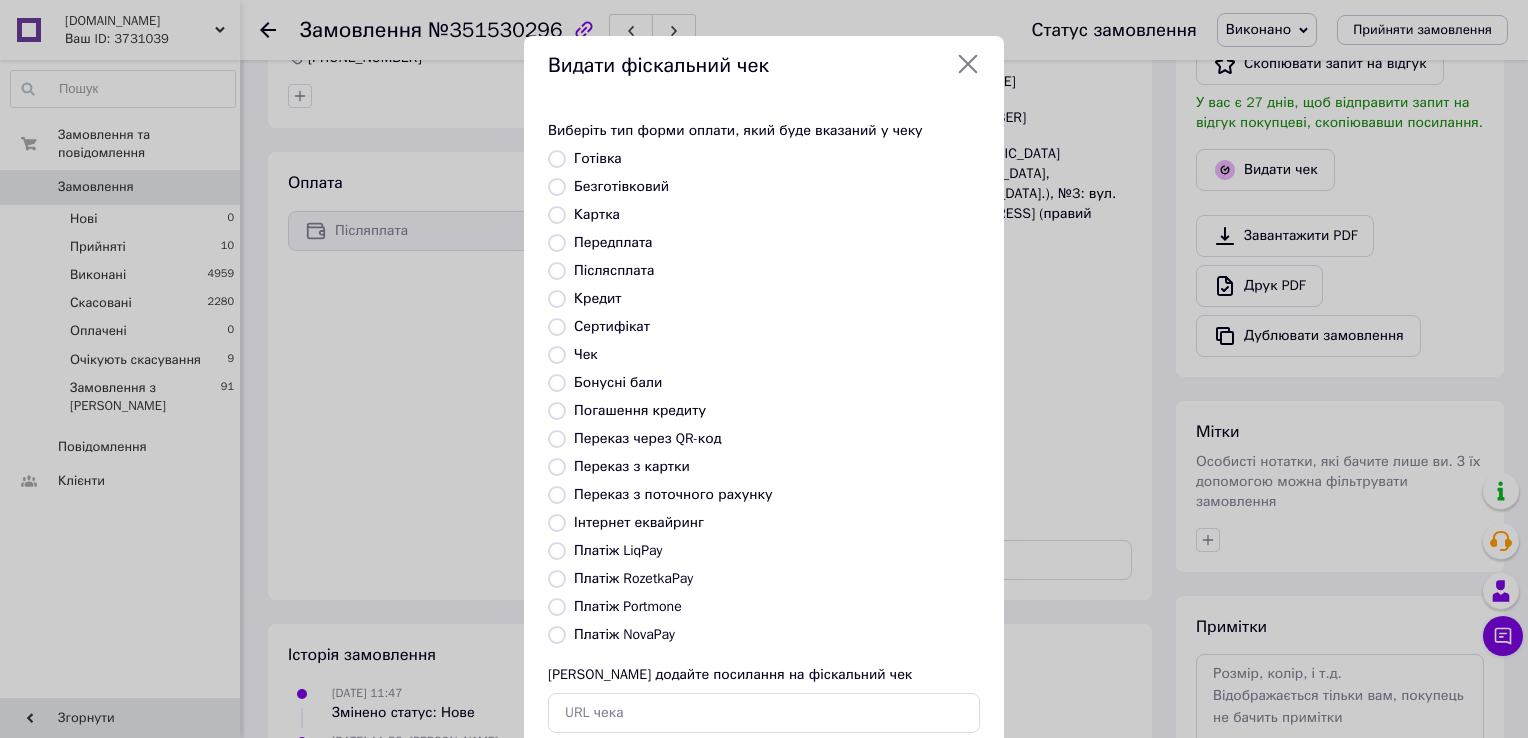 click on "Післясплата" at bounding box center (557, 271) 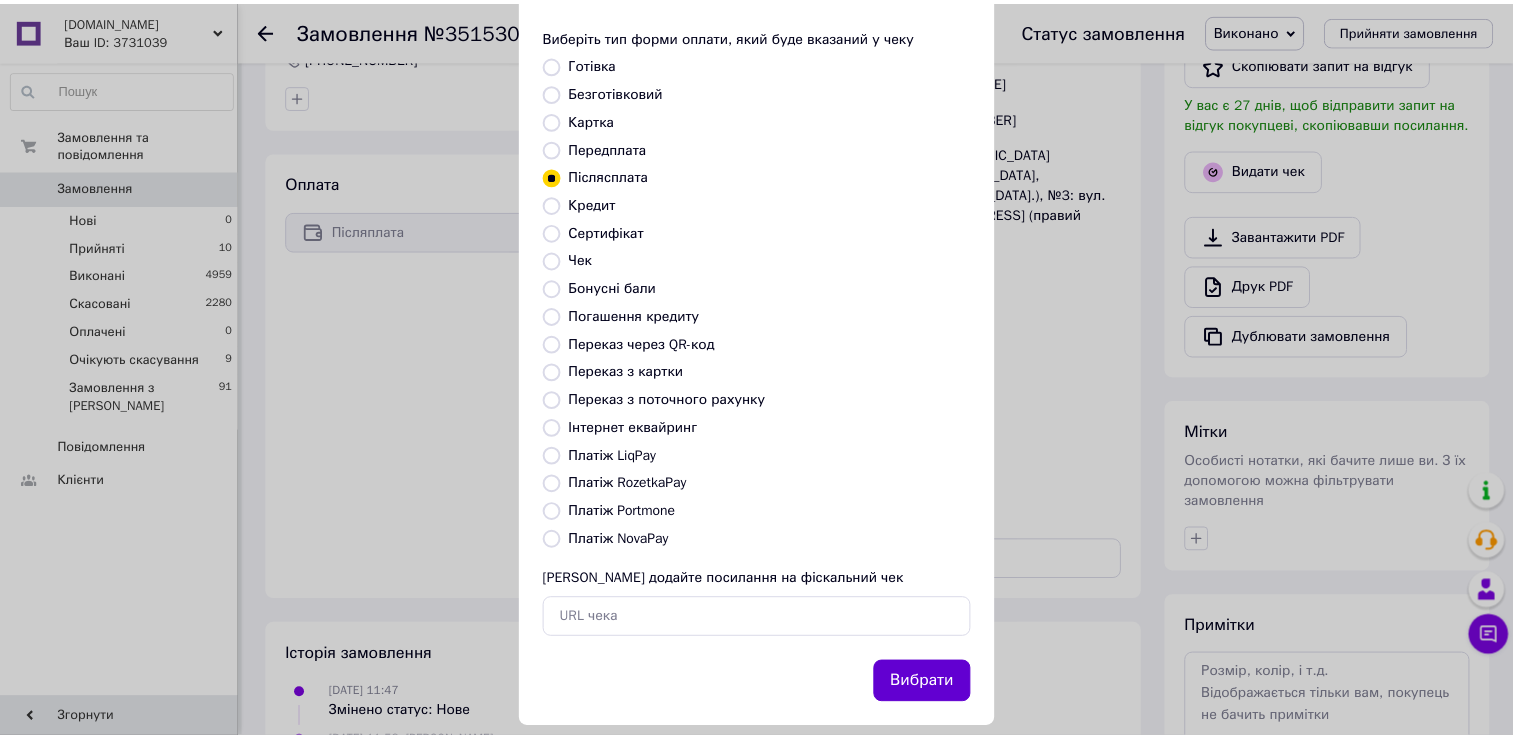 scroll, scrollTop: 120, scrollLeft: 0, axis: vertical 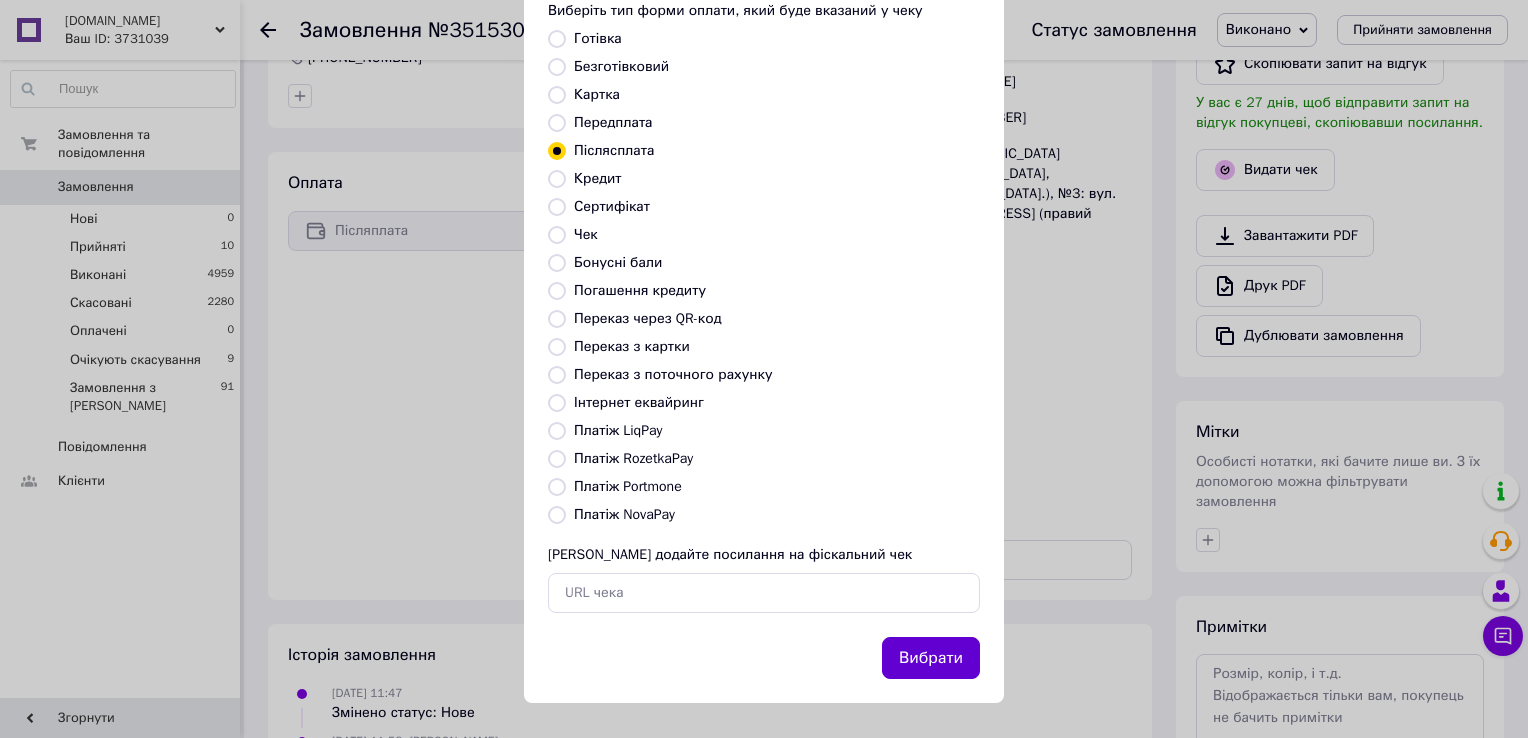 click on "Вибрати" at bounding box center [931, 658] 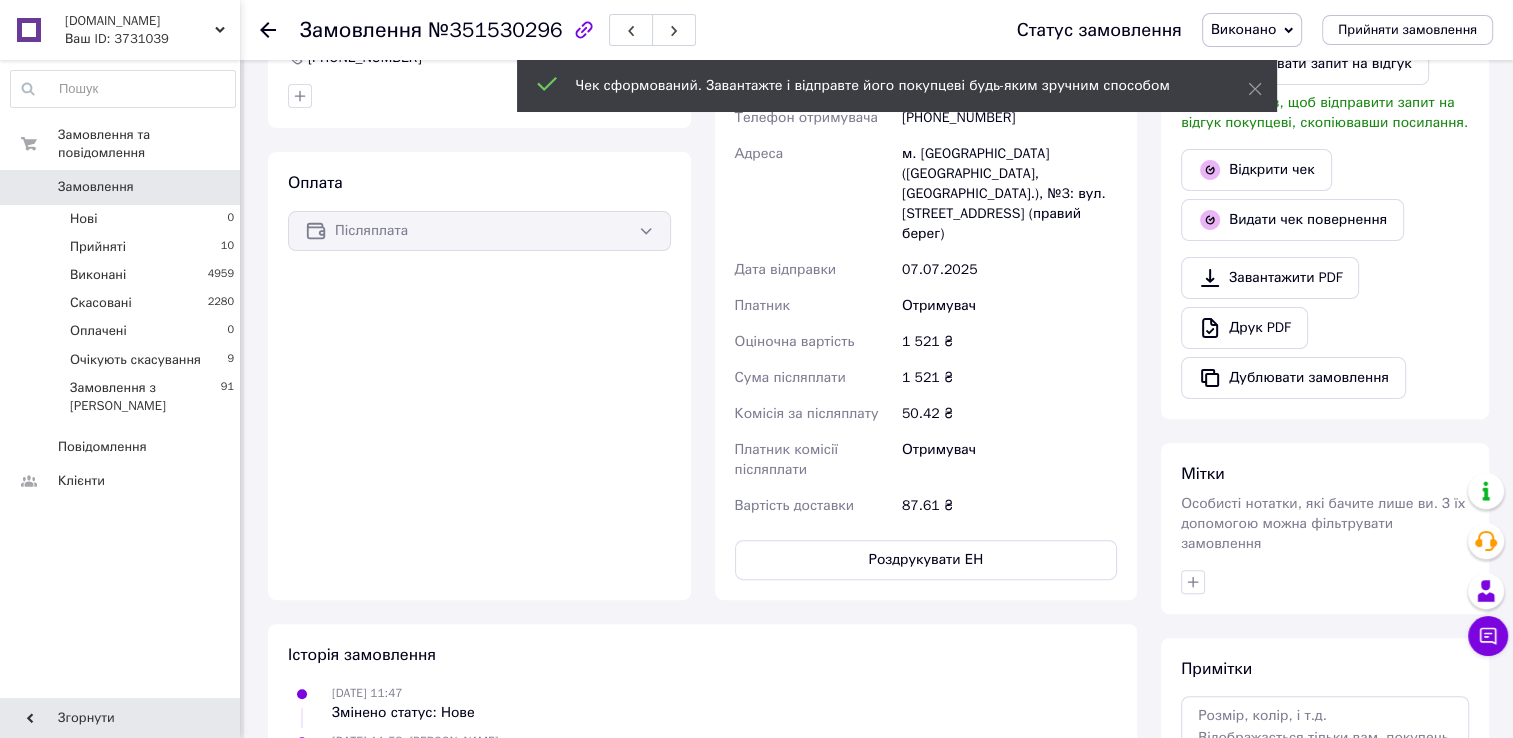 click on "Замовлення 0" at bounding box center (123, 187) 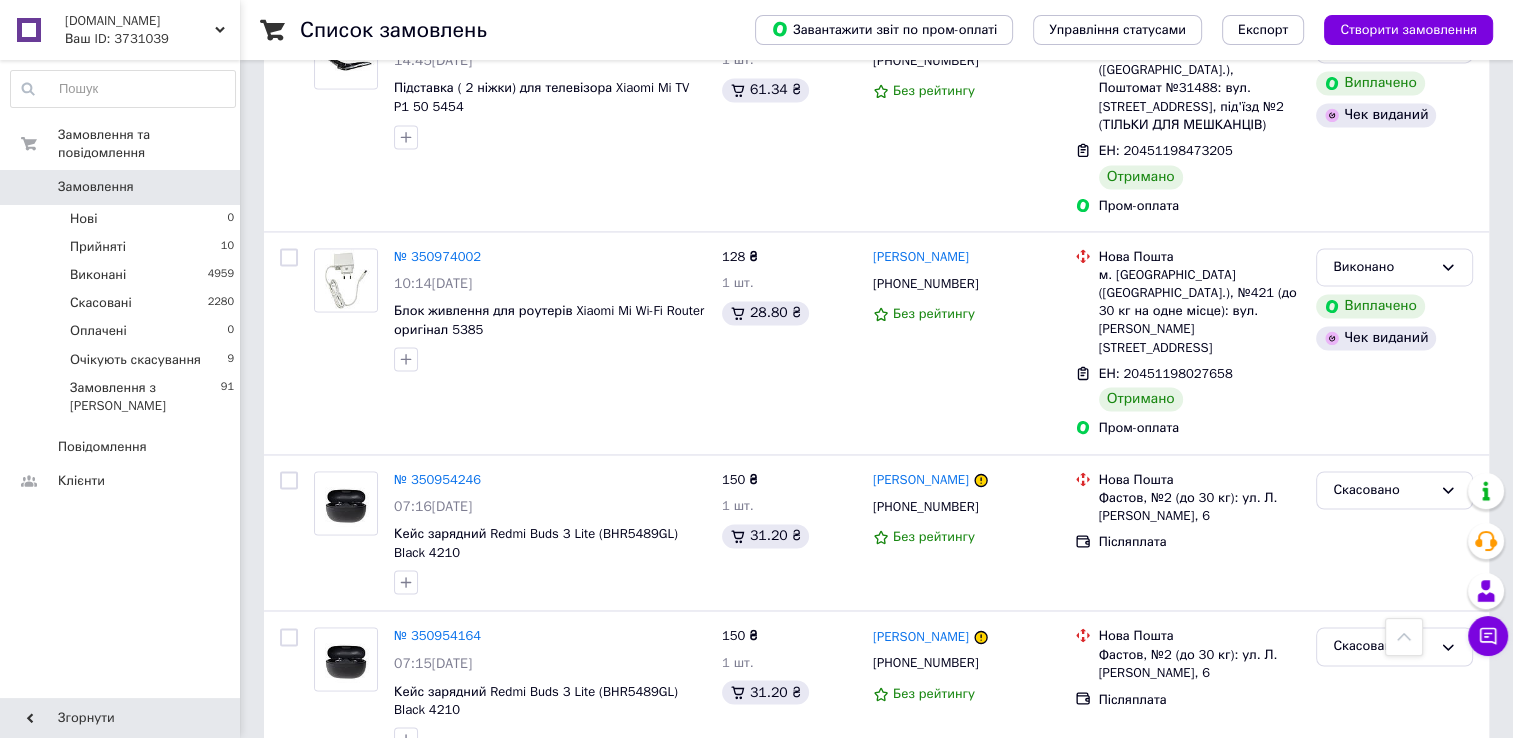 scroll, scrollTop: 3140, scrollLeft: 0, axis: vertical 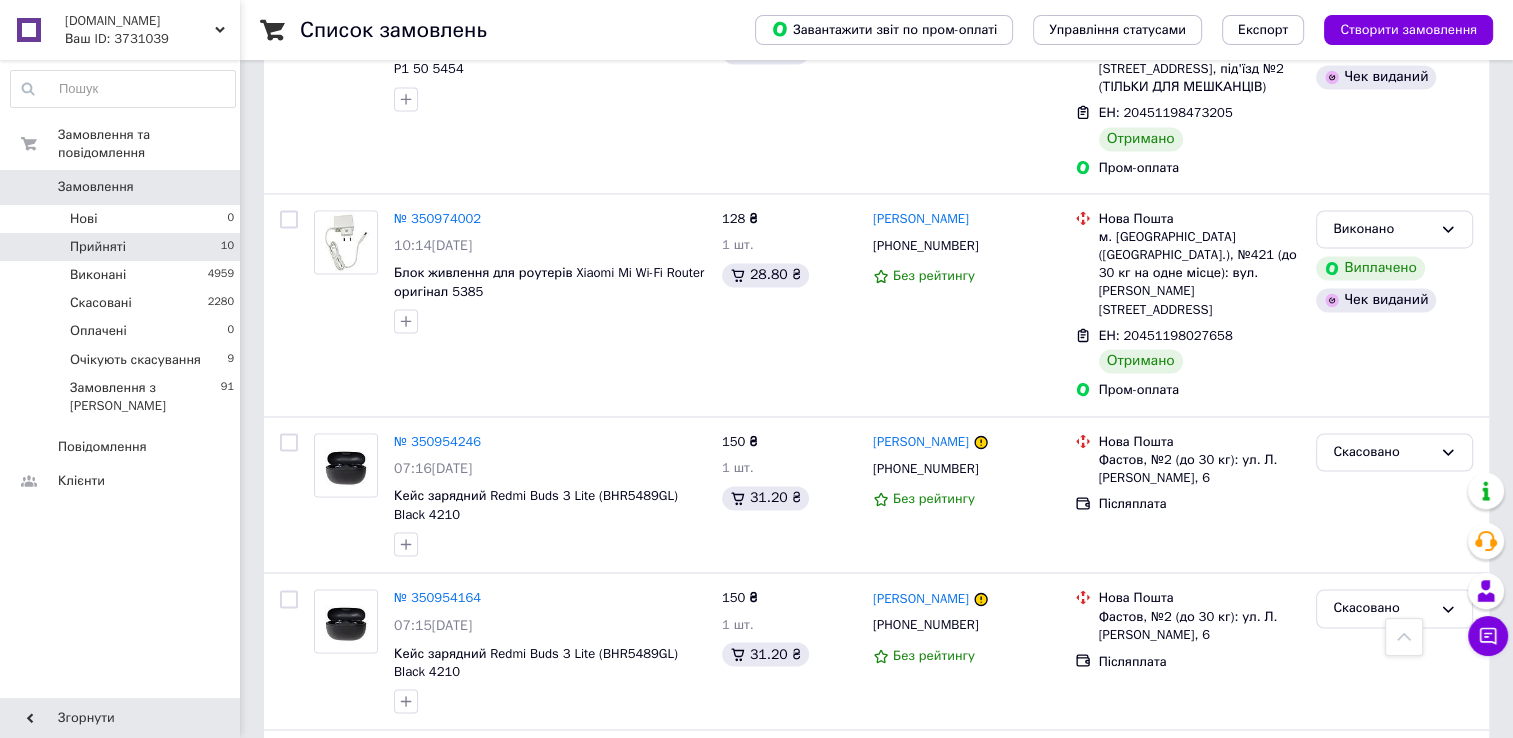 click on "Прийняті" at bounding box center (98, 247) 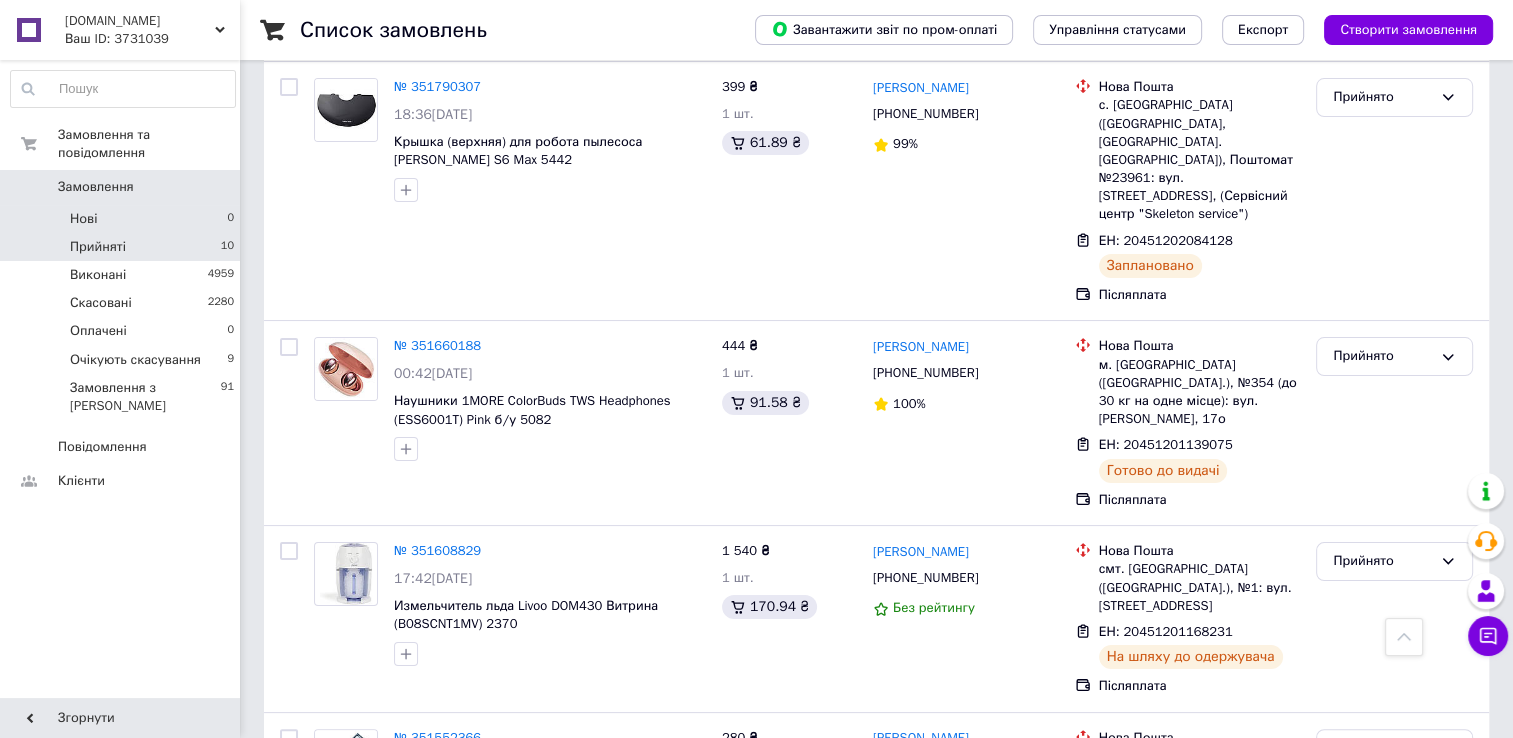 scroll, scrollTop: 0, scrollLeft: 0, axis: both 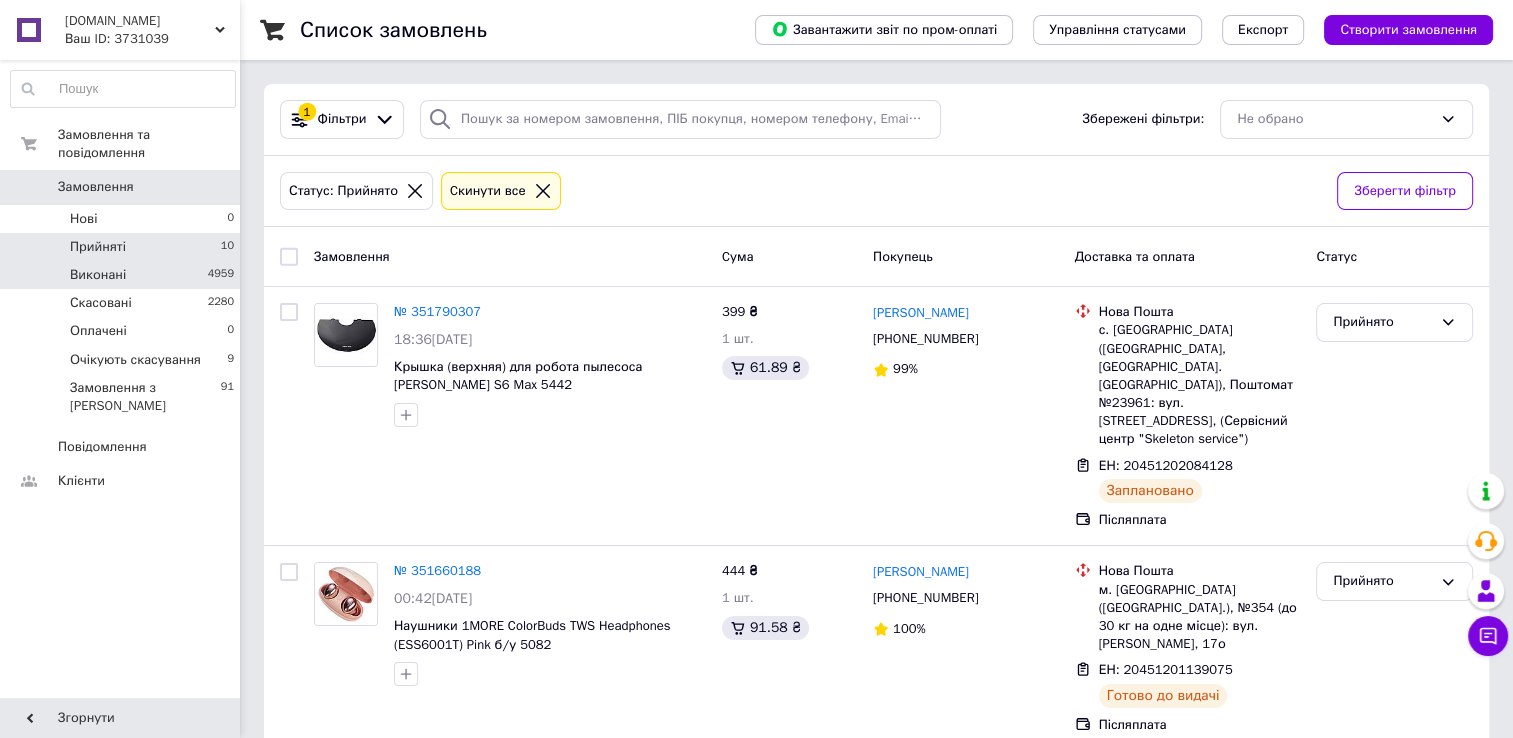 click on "Виконані 4959" at bounding box center (123, 275) 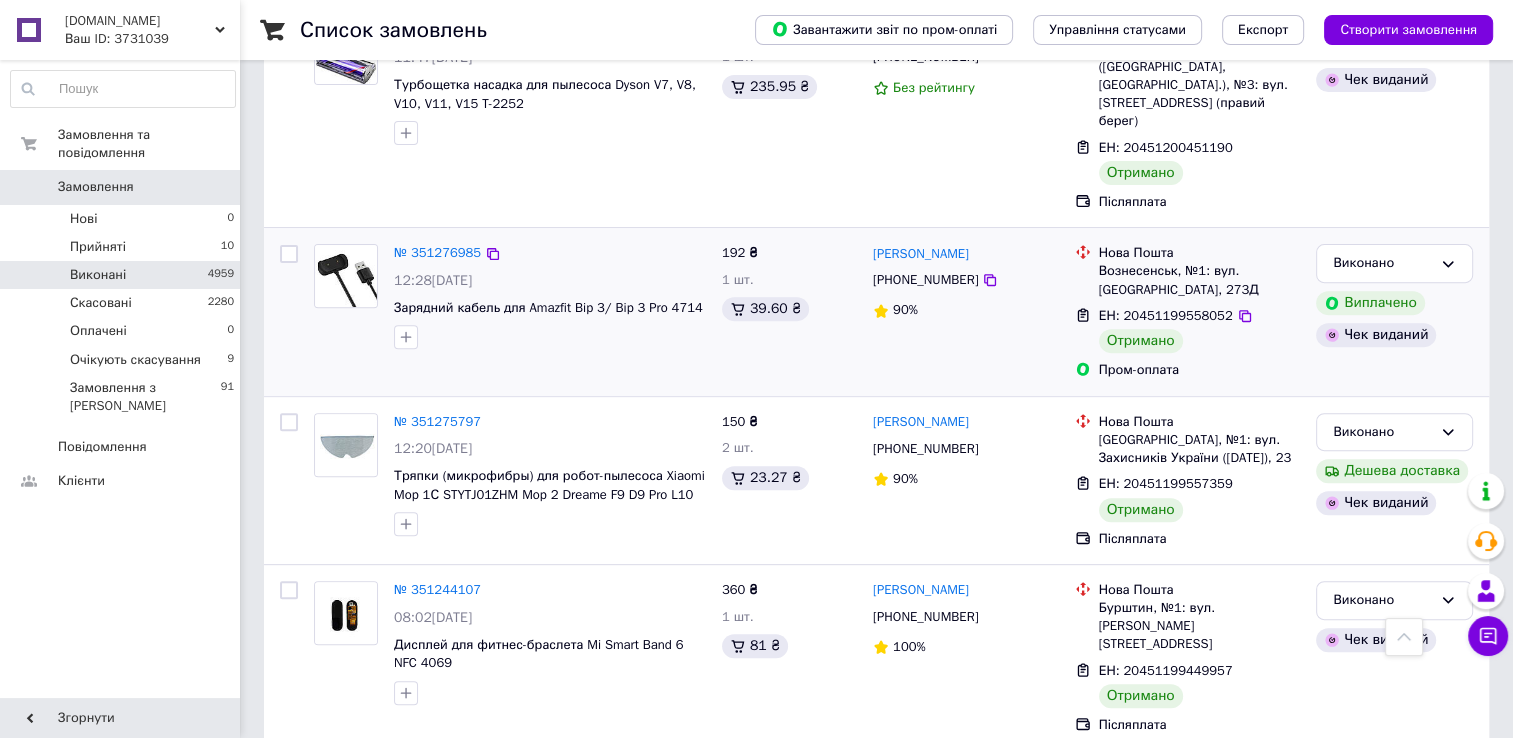 scroll, scrollTop: 600, scrollLeft: 0, axis: vertical 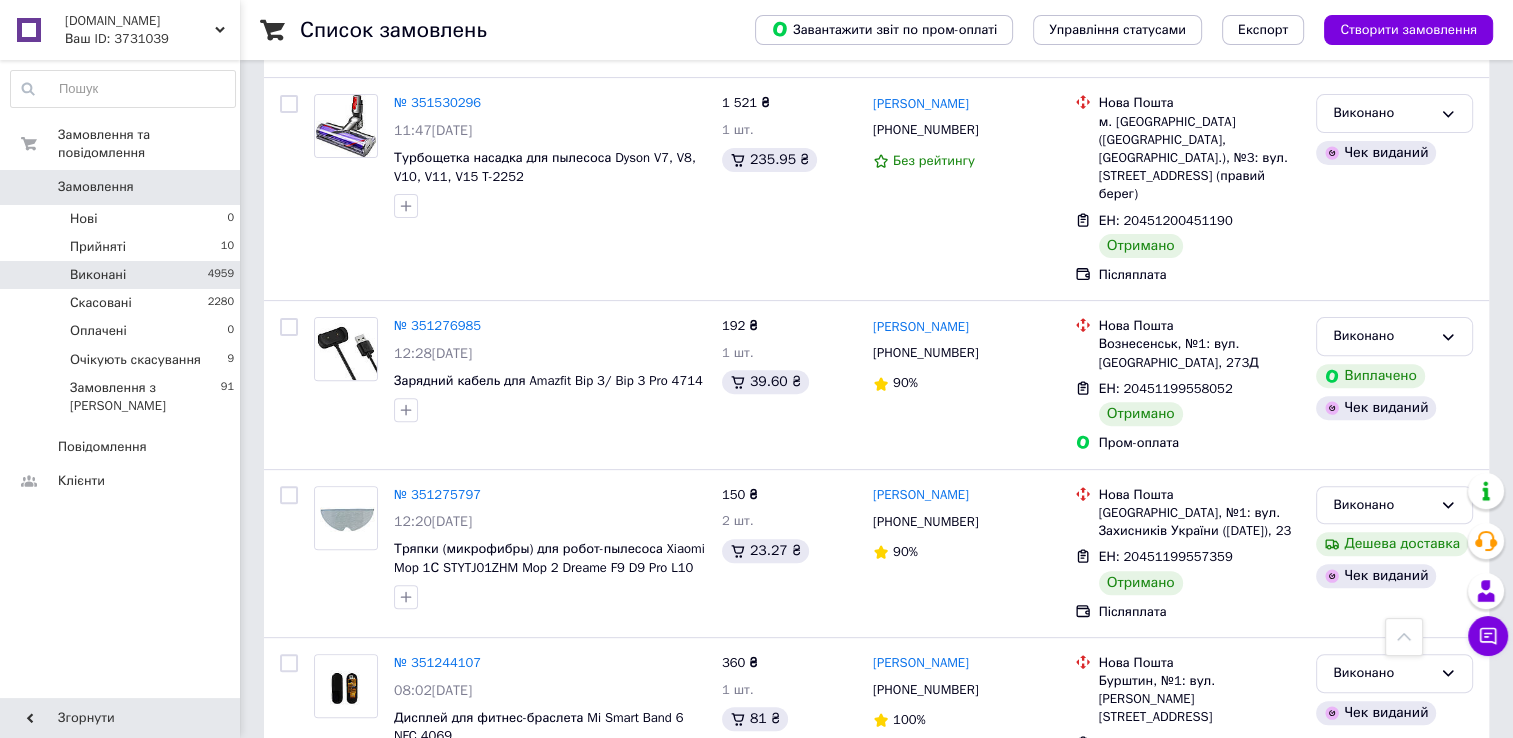 click on "Замовлення" at bounding box center (96, 187) 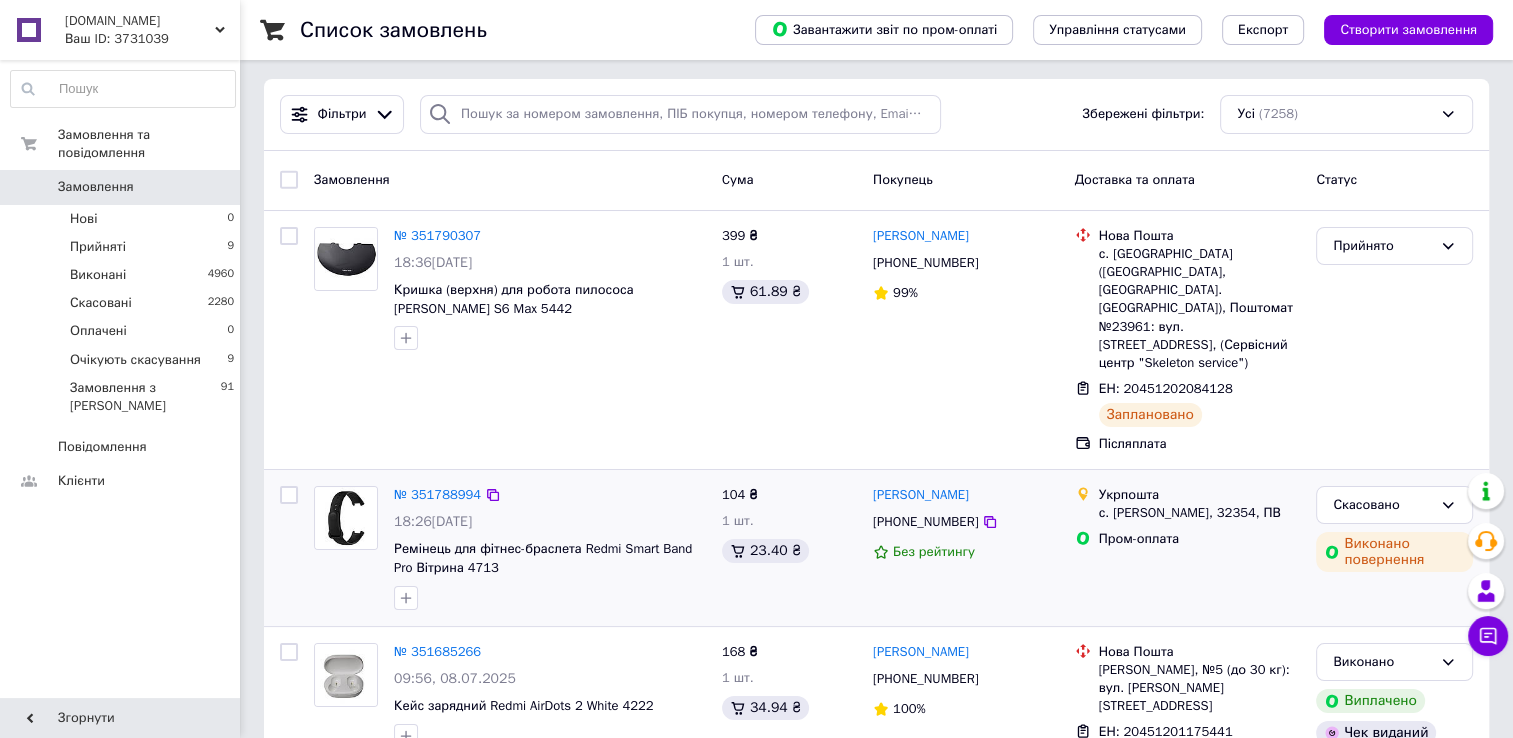 scroll, scrollTop: 0, scrollLeft: 0, axis: both 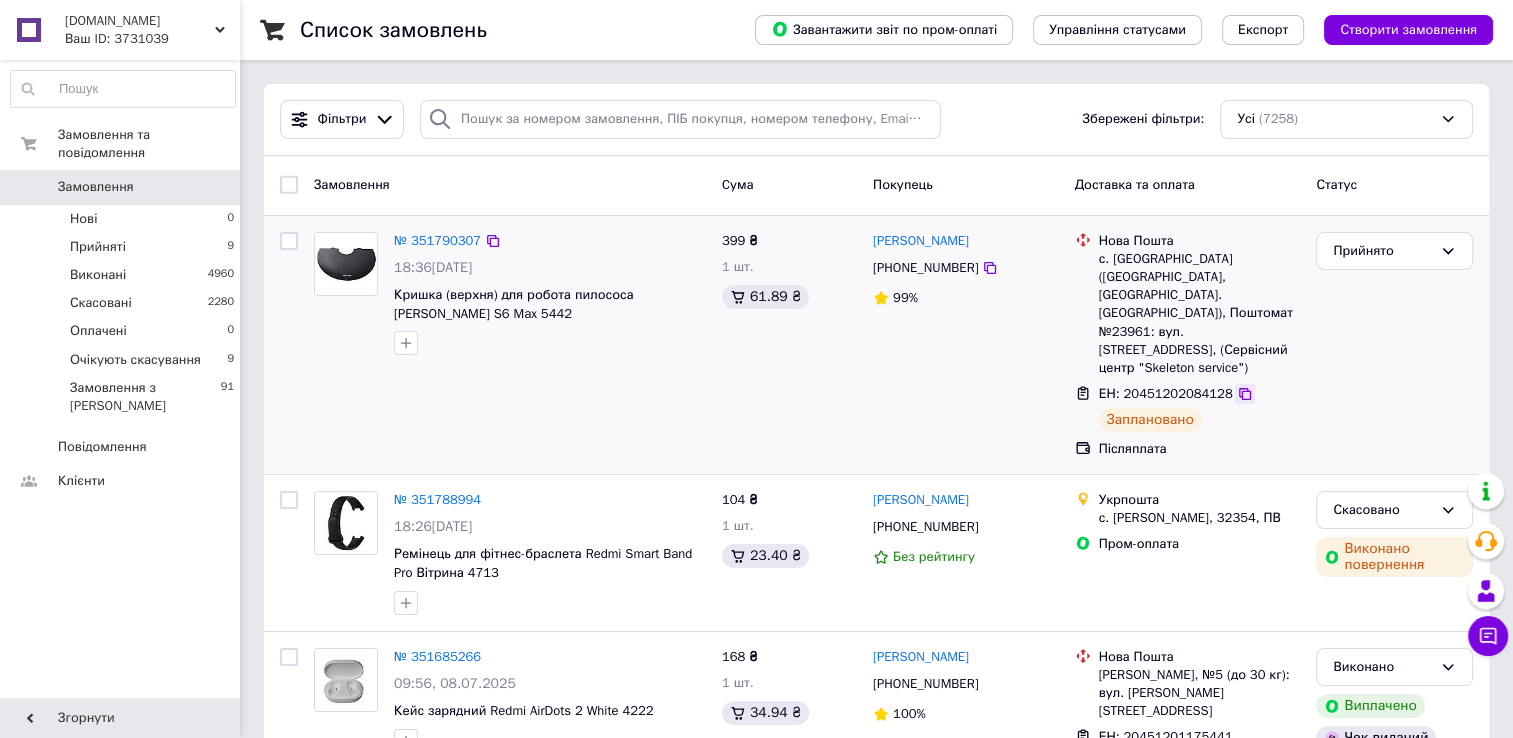 click at bounding box center (1245, 394) 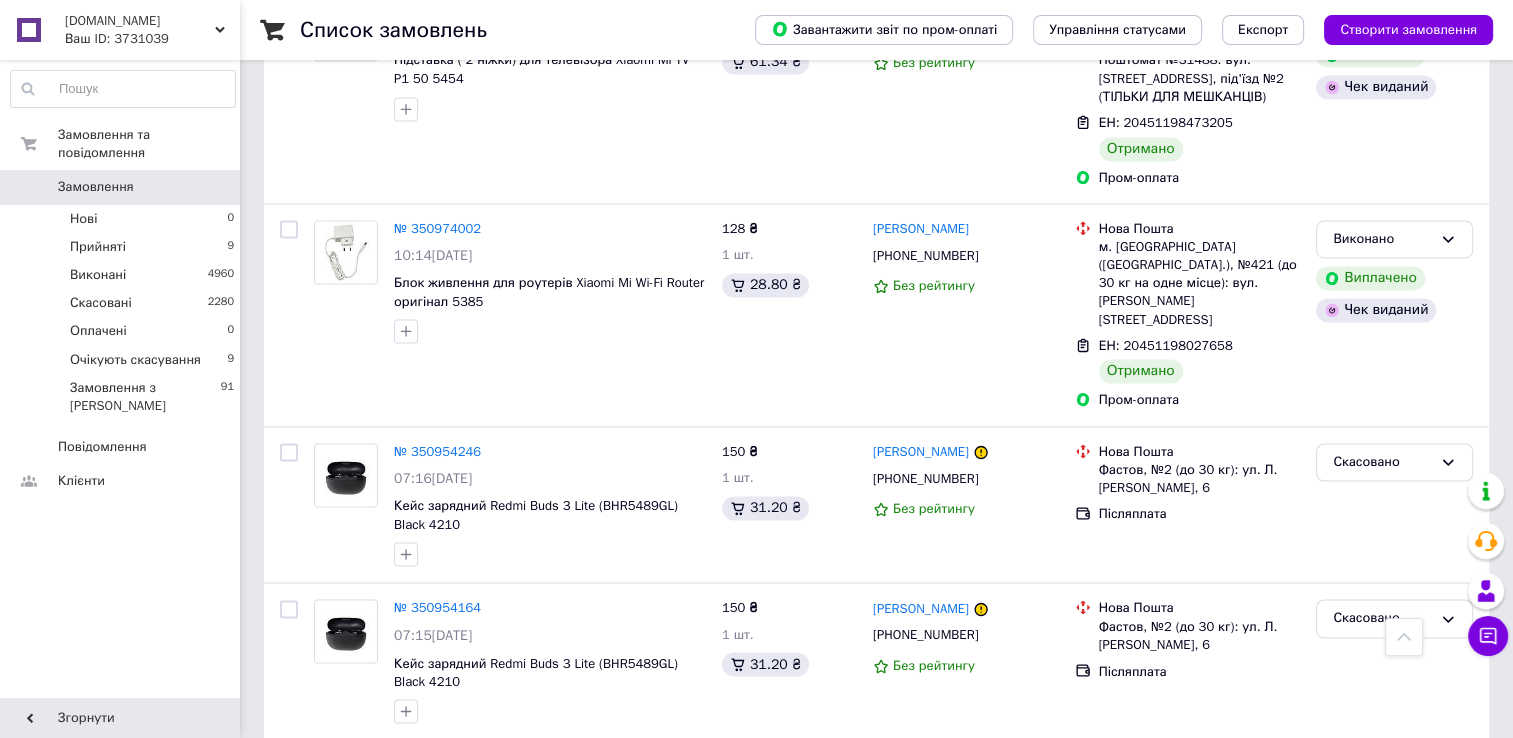 scroll, scrollTop: 3140, scrollLeft: 0, axis: vertical 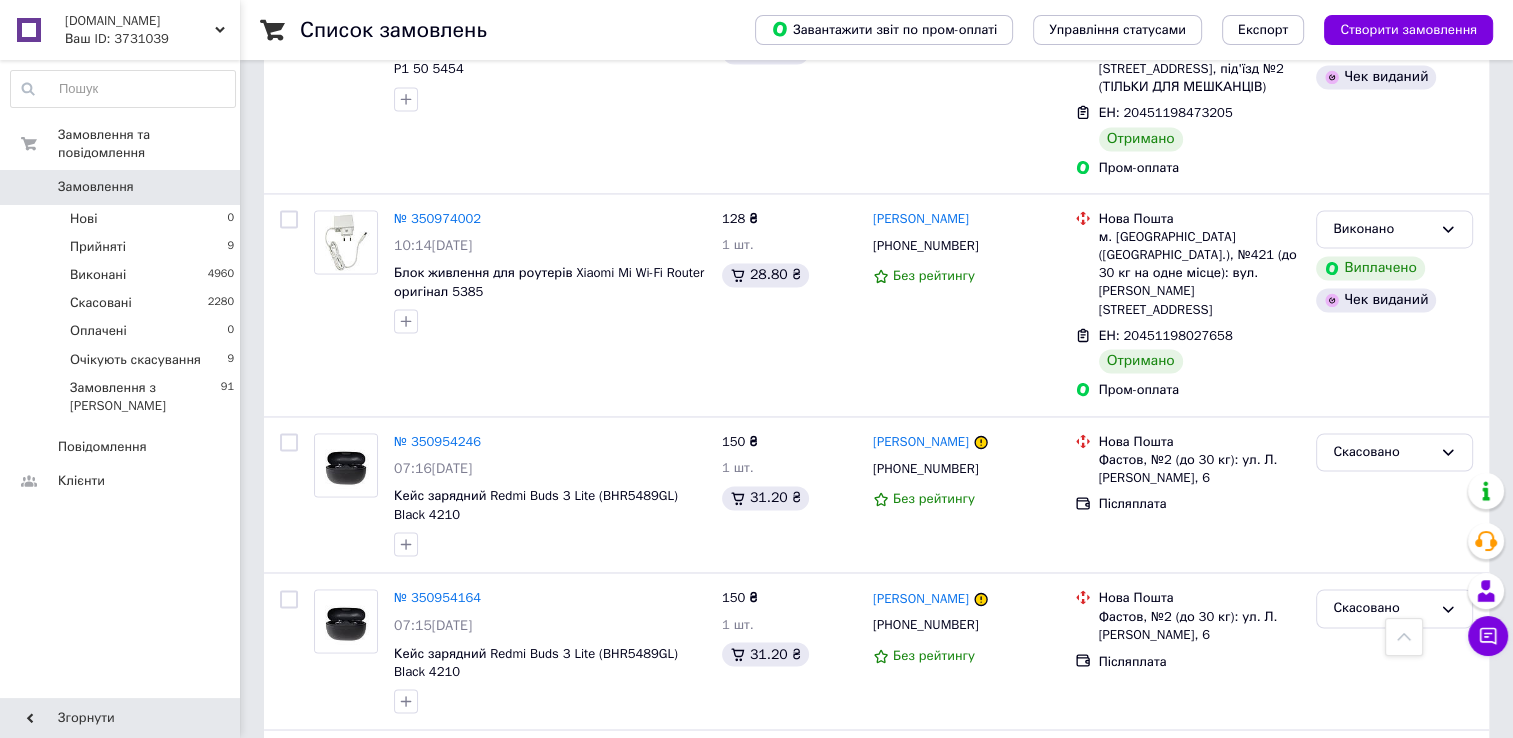click on "2" at bounding box center (327, 931) 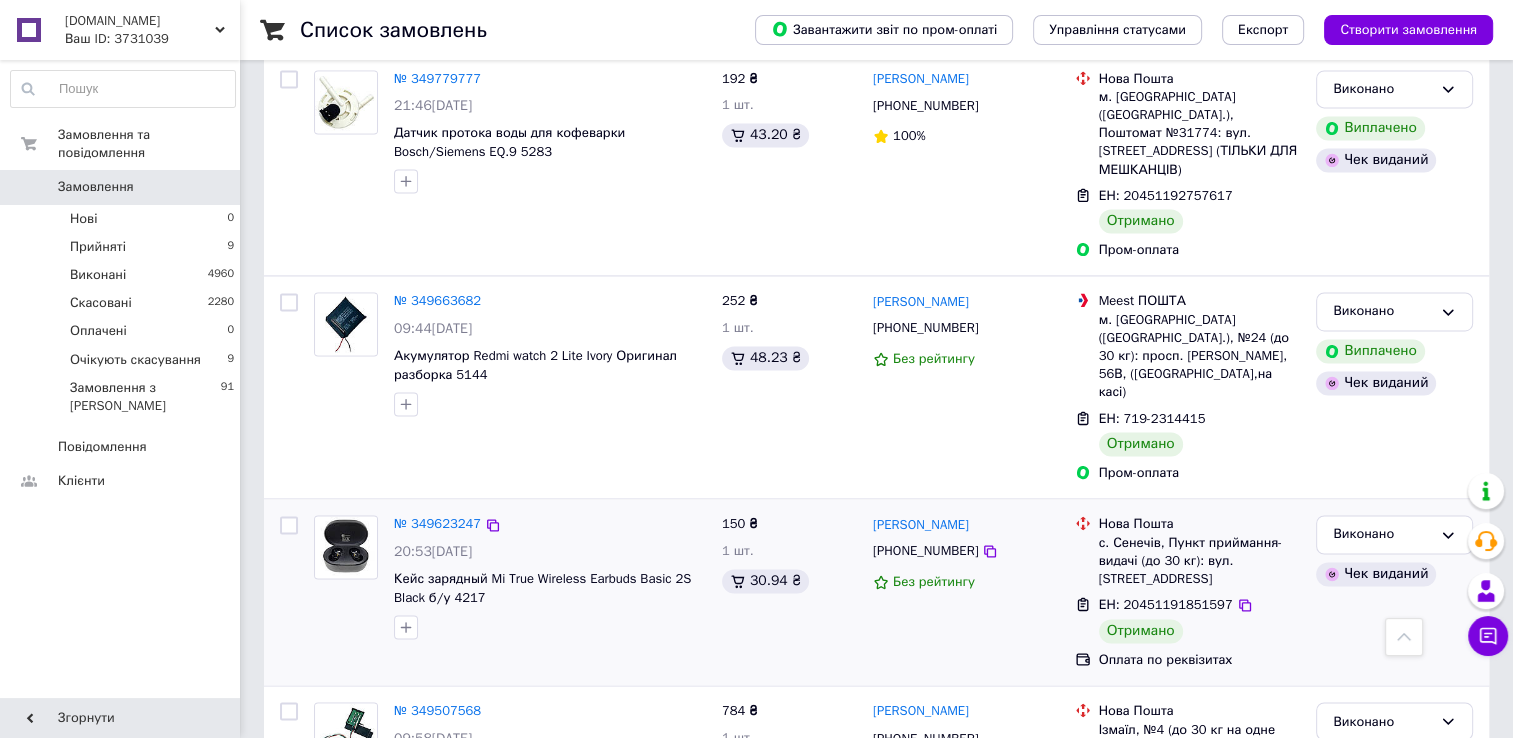 scroll, scrollTop: 3167, scrollLeft: 0, axis: vertical 